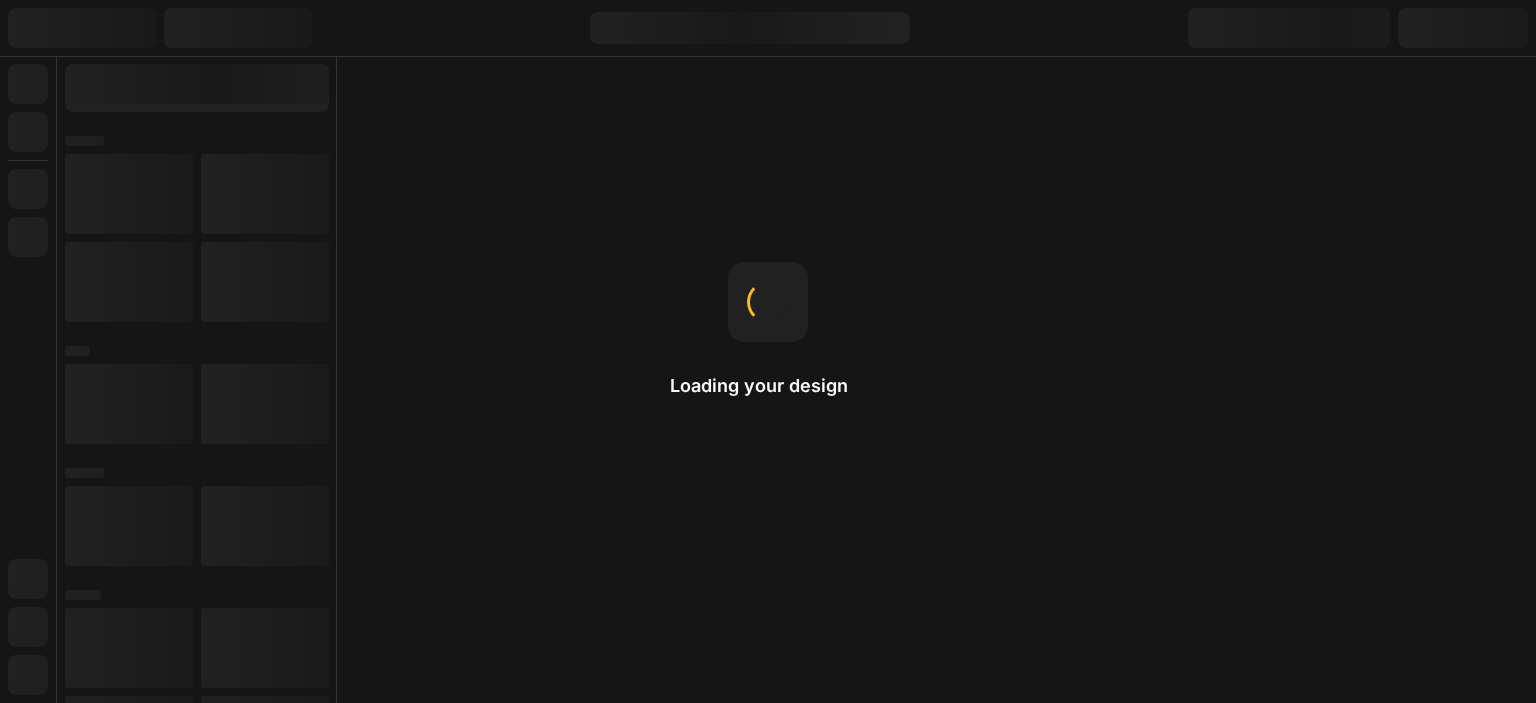 scroll, scrollTop: 0, scrollLeft: 0, axis: both 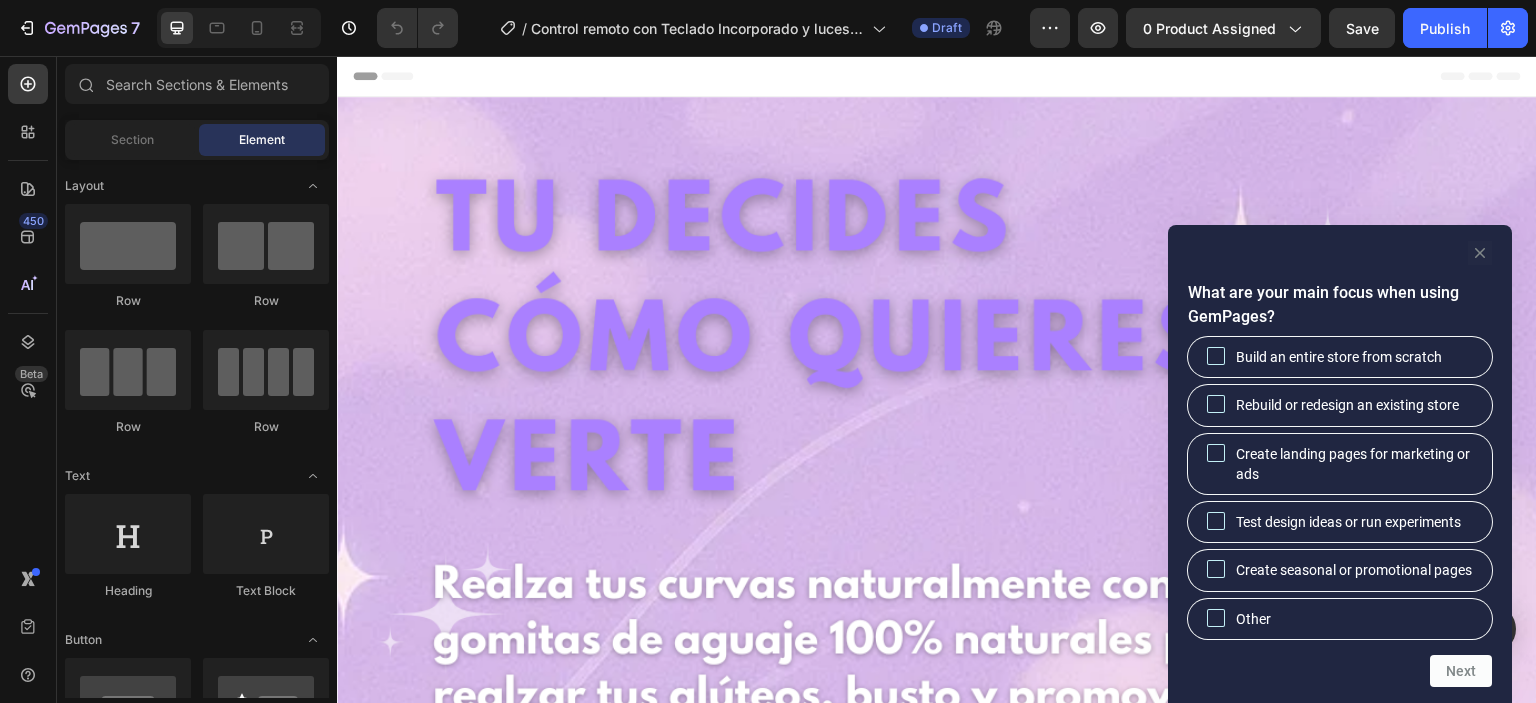 click 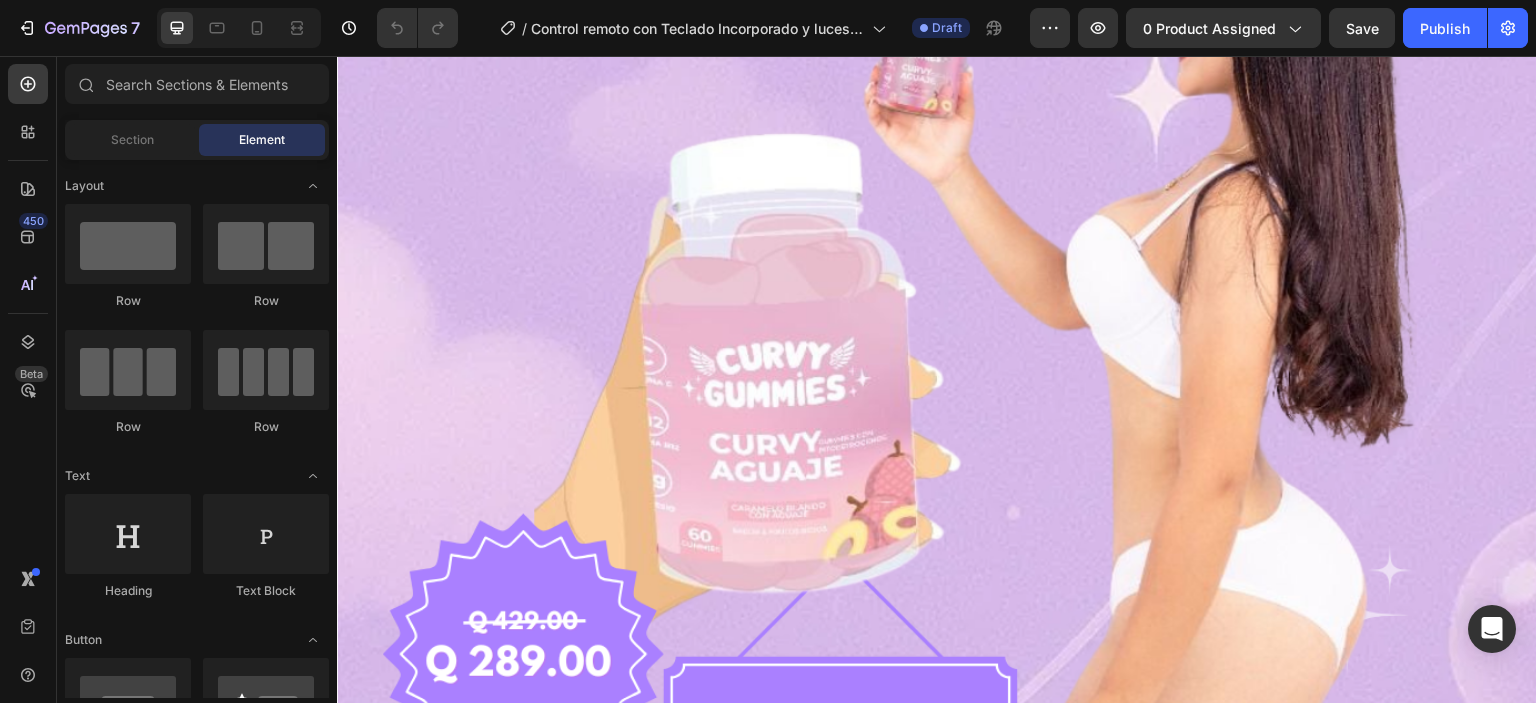 scroll, scrollTop: 1443, scrollLeft: 0, axis: vertical 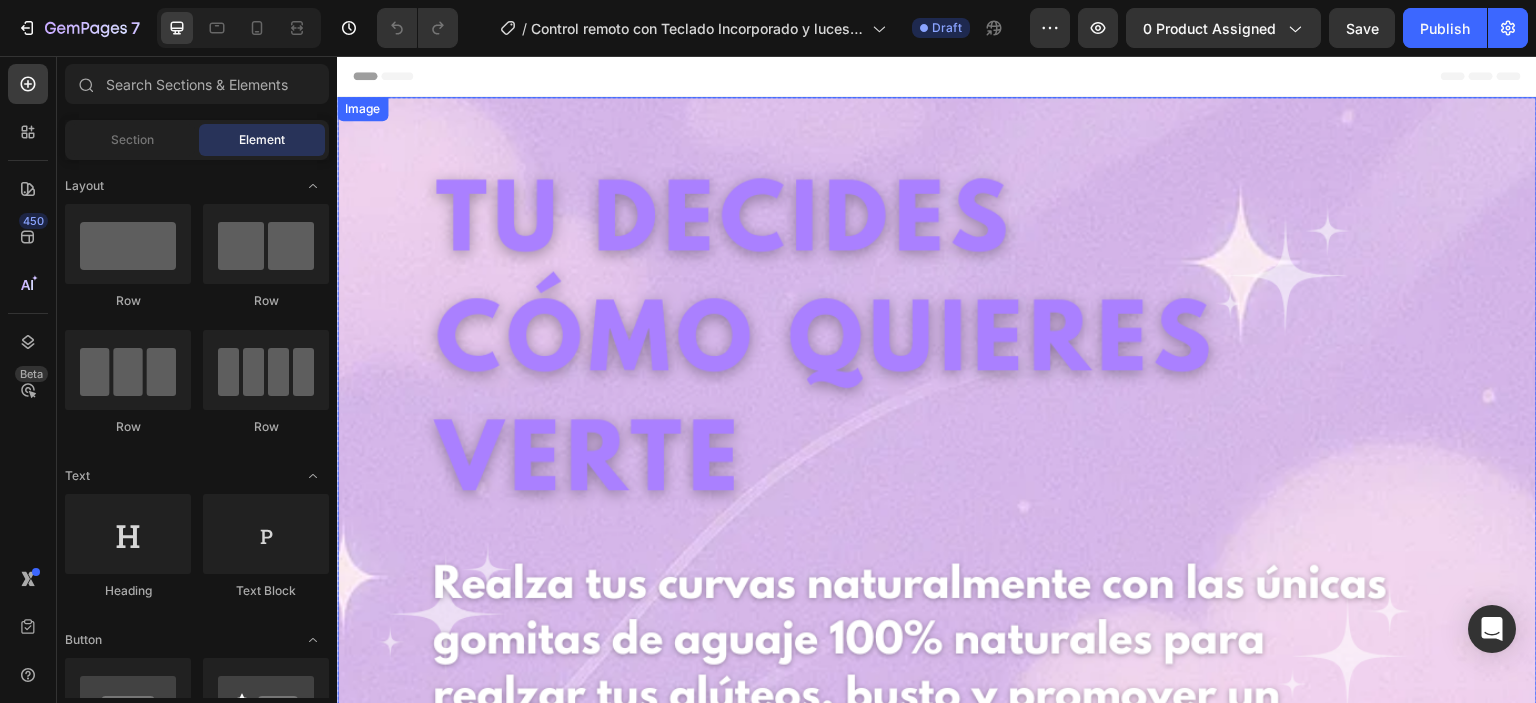 click at bounding box center [937, 1101] 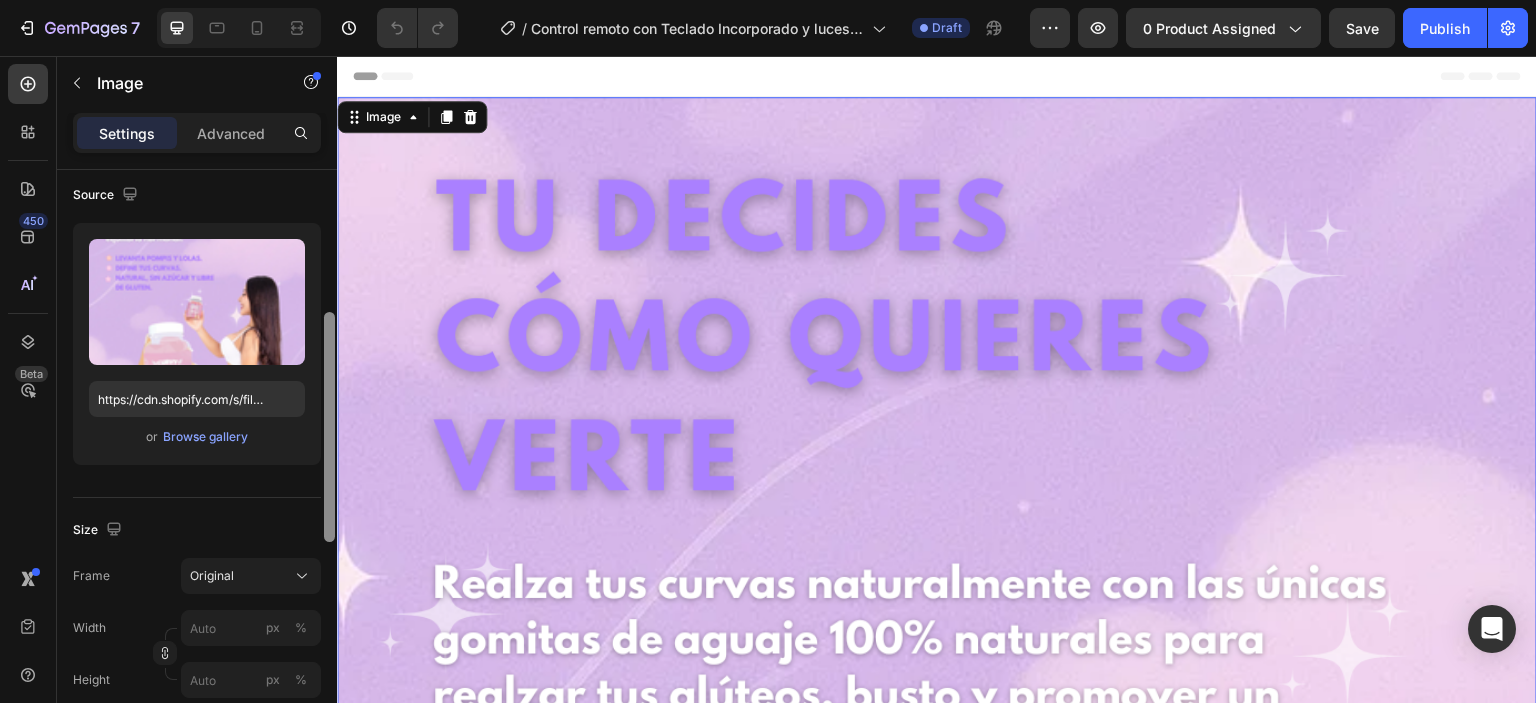 scroll, scrollTop: 94, scrollLeft: 0, axis: vertical 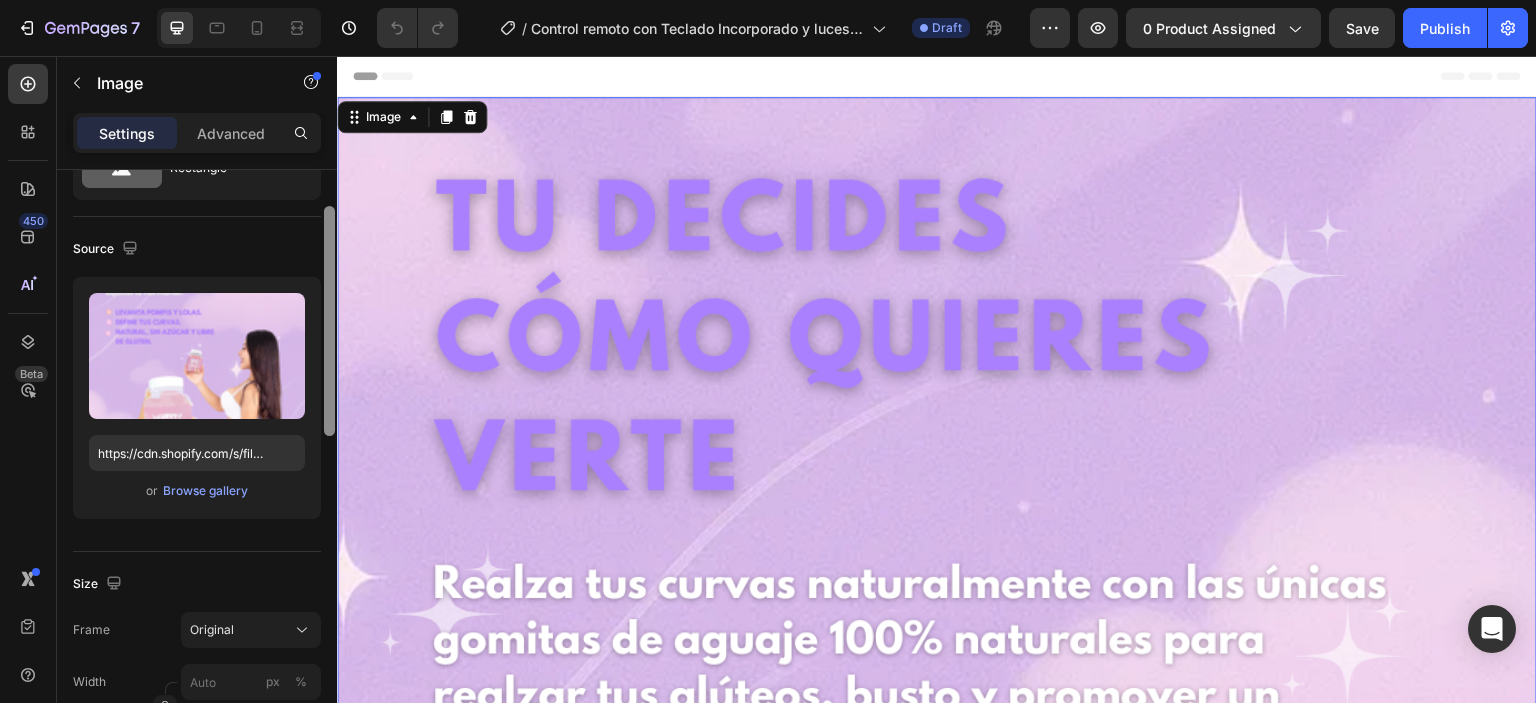drag, startPoint x: 667, startPoint y: 341, endPoint x: 364, endPoint y: 206, distance: 331.71375 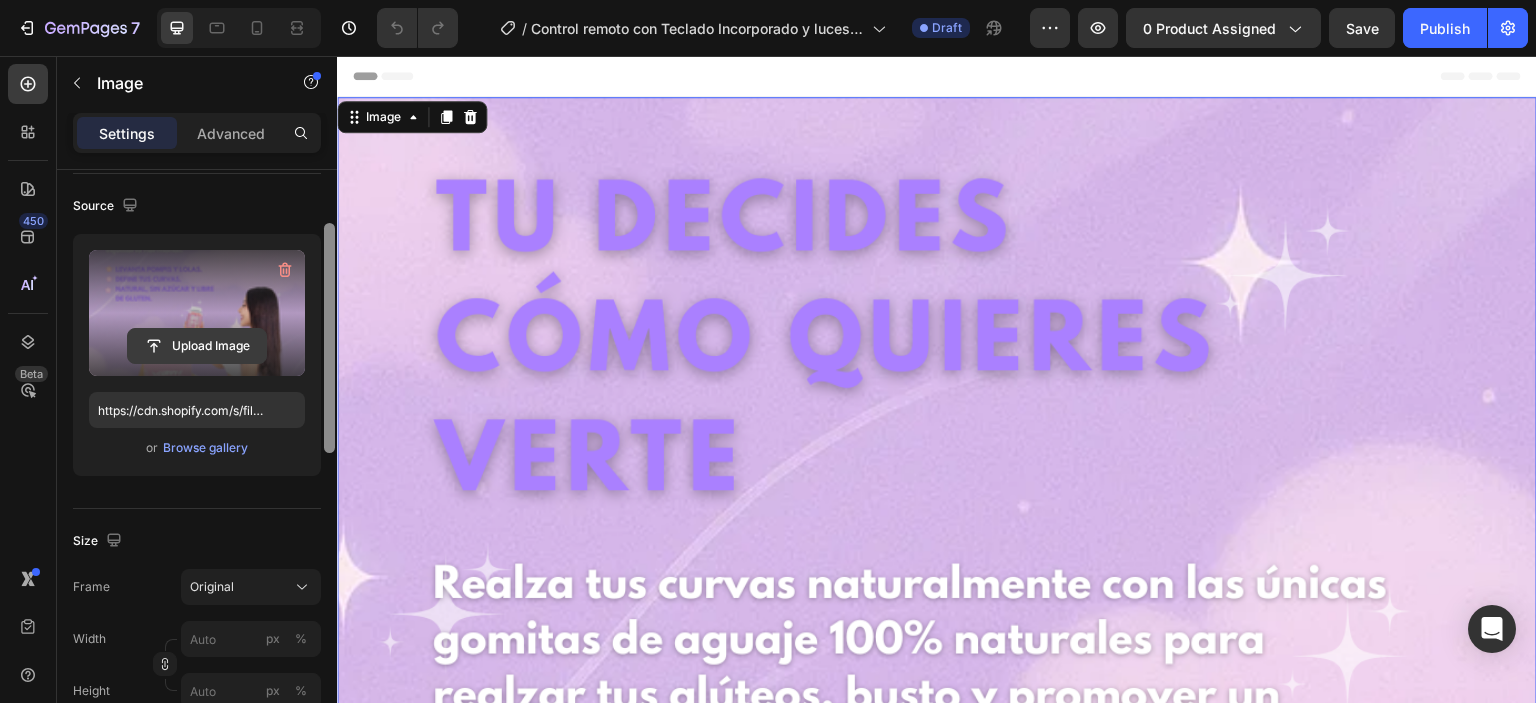 scroll, scrollTop: 135, scrollLeft: 0, axis: vertical 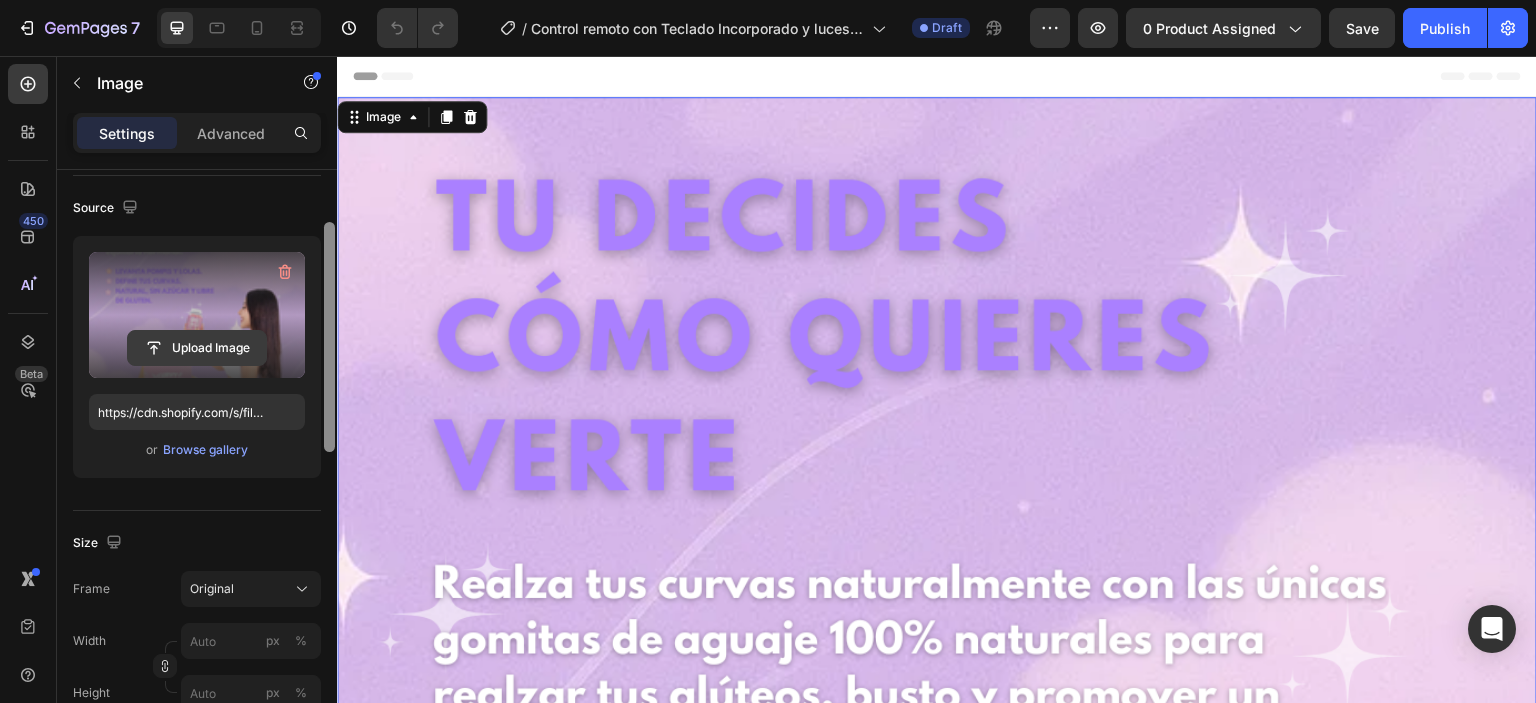 click 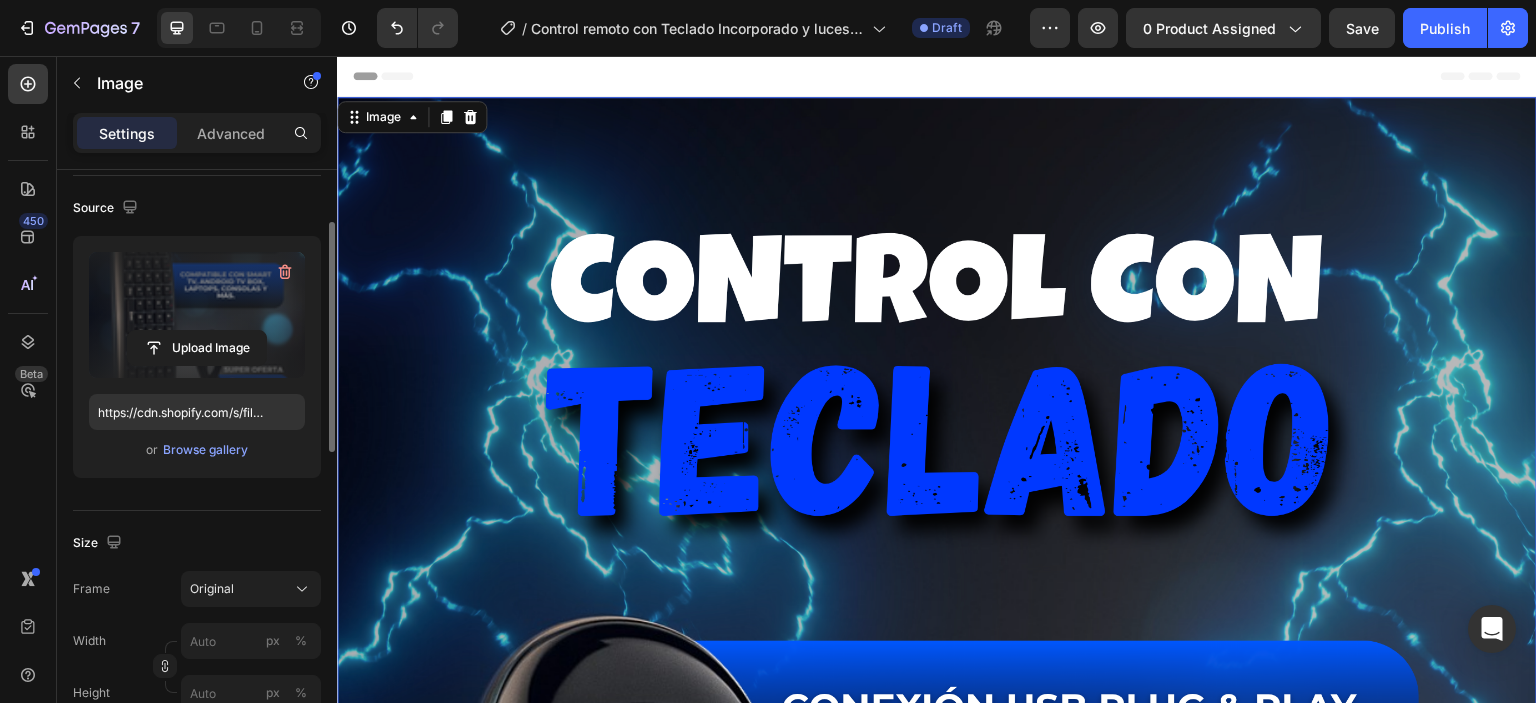 type on "https://cdn.shopify.com/s/files/1/0711/2091/2419/files/gempages_555272683223253826-3b76aa41-58d8-4957-8613-b5ee91489679.png" 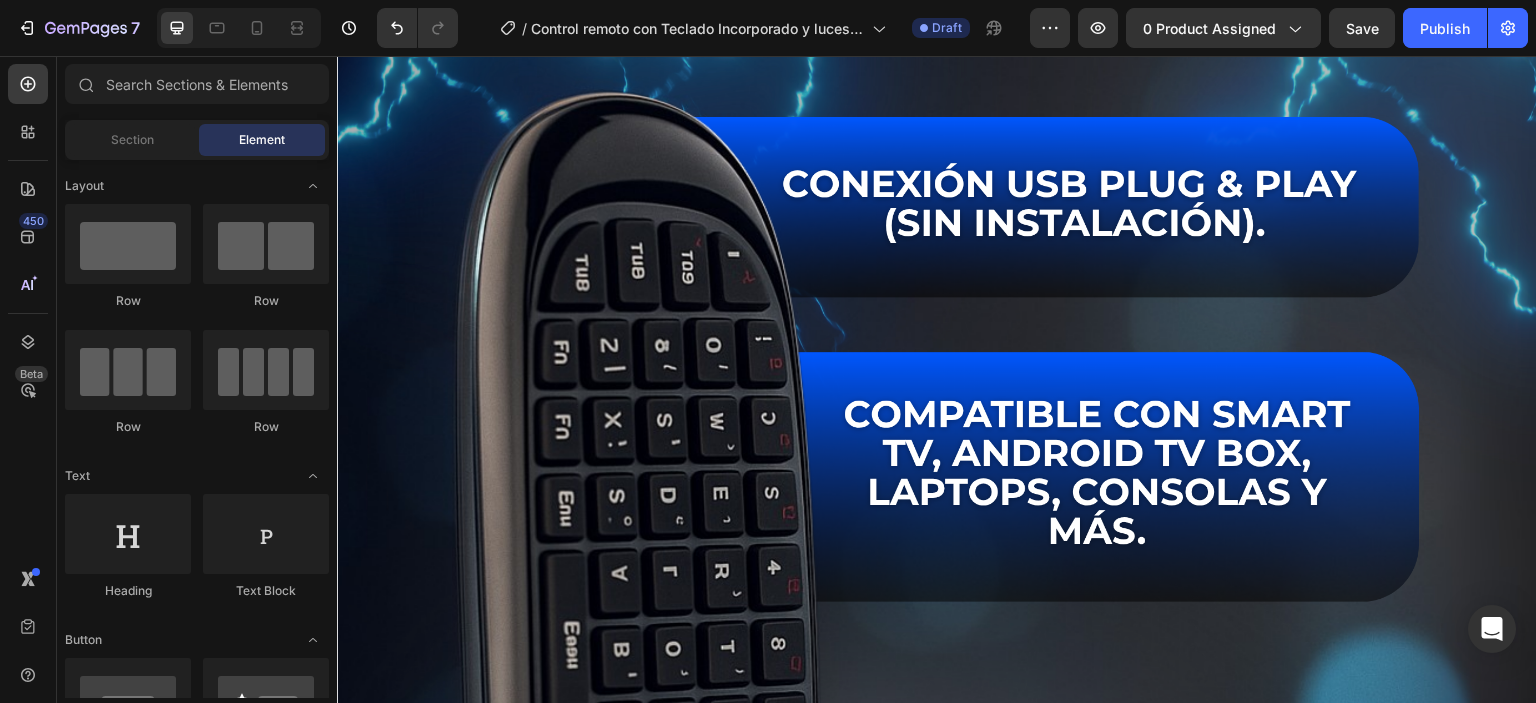 scroll, scrollTop: 0, scrollLeft: 0, axis: both 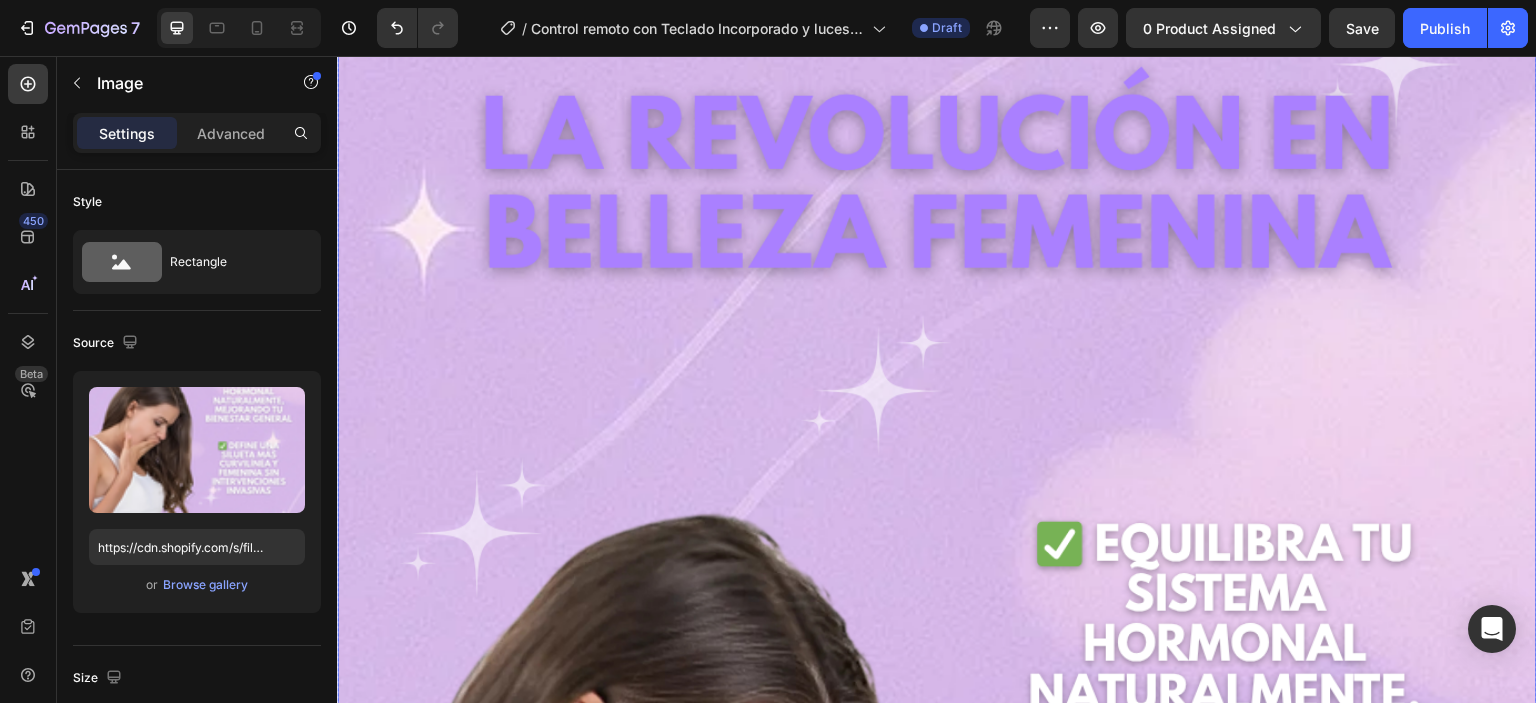 click at bounding box center [937, 967] 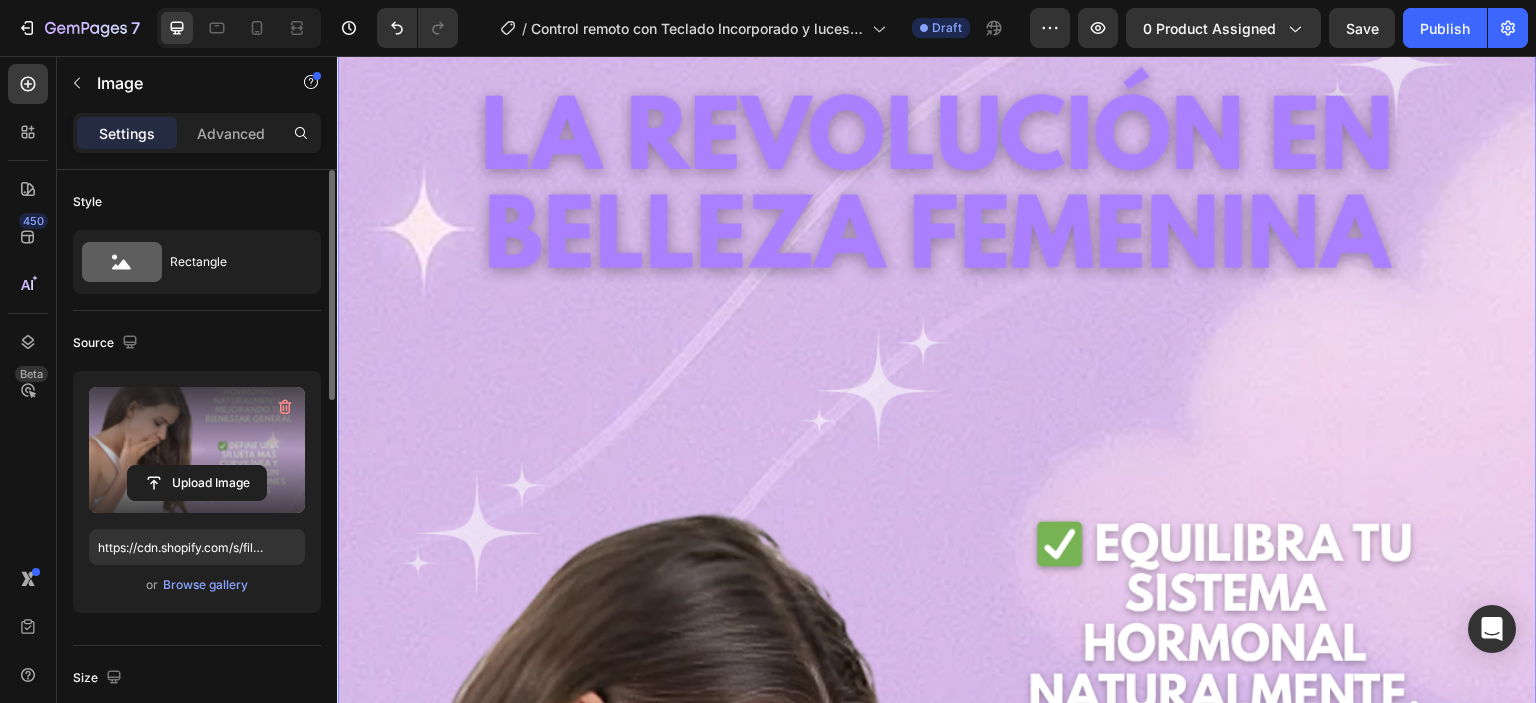 click at bounding box center (197, 450) 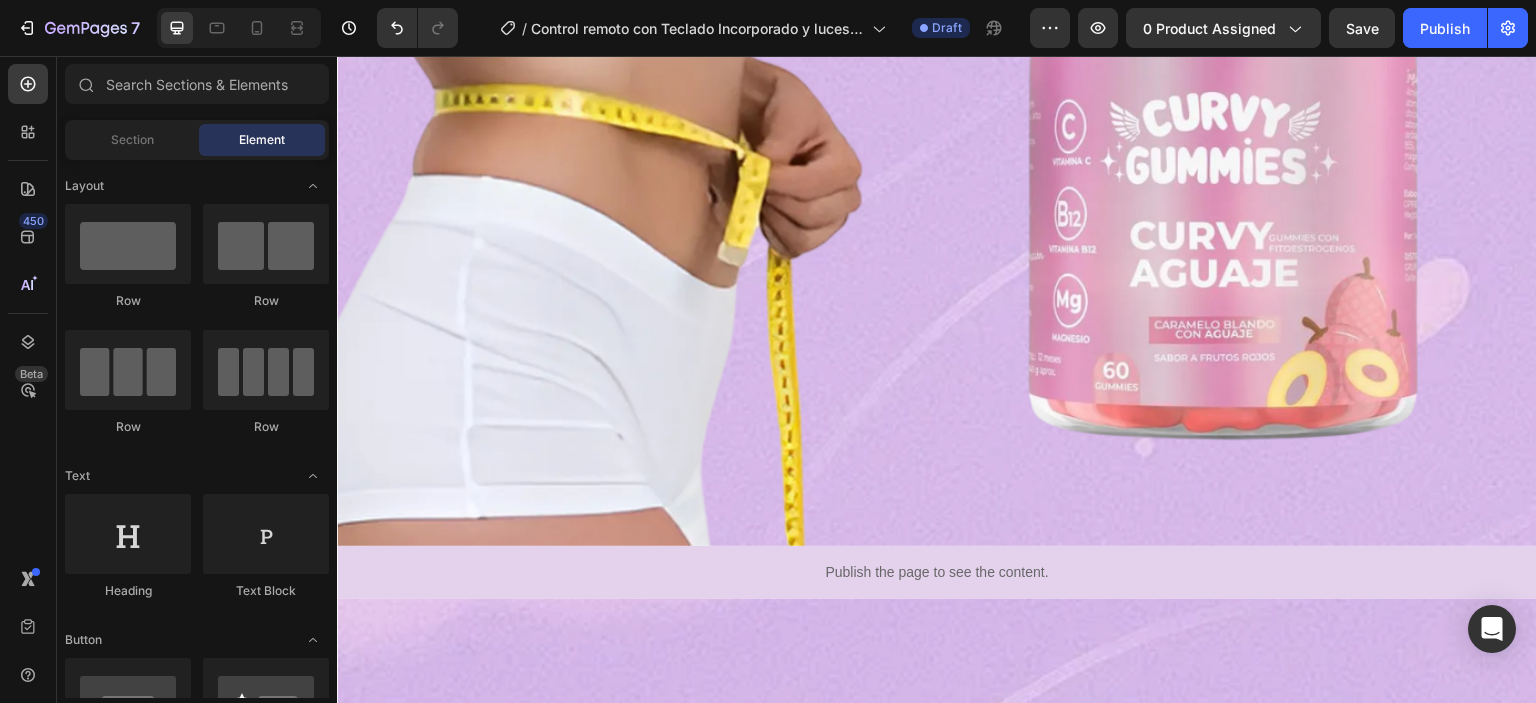 scroll, scrollTop: 5973, scrollLeft: 0, axis: vertical 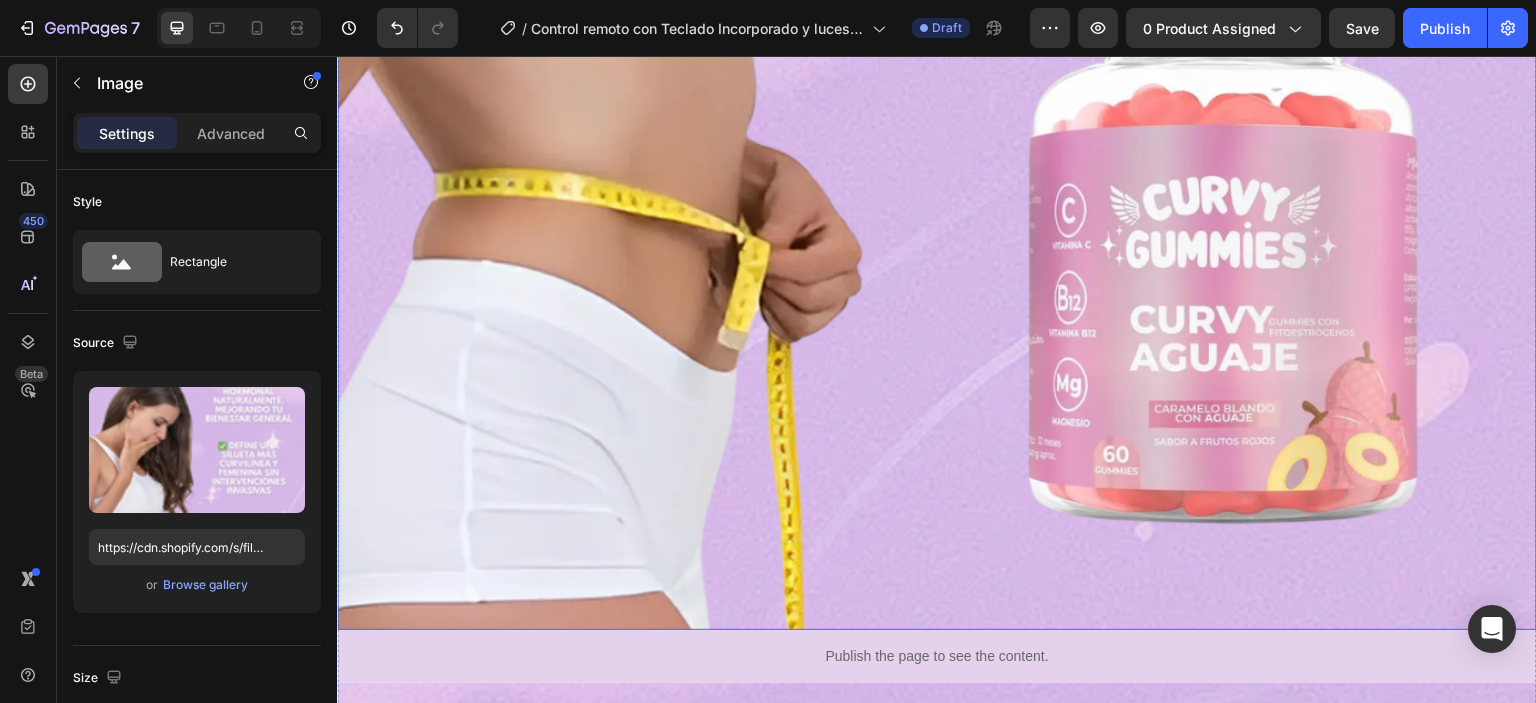 click on "Image
Publish the page to see the content.
Custom Code
Publish the page to see the content.
Custom Code Image Image
Publish the page to see the content.
Custom Code Image Image Image
Publish the page to see the content.
Custom Code Image Image
Publish the page to see the content.
Custom Code Image Image
Publish the page to see the content.
Custom Code" at bounding box center [937, 2816] 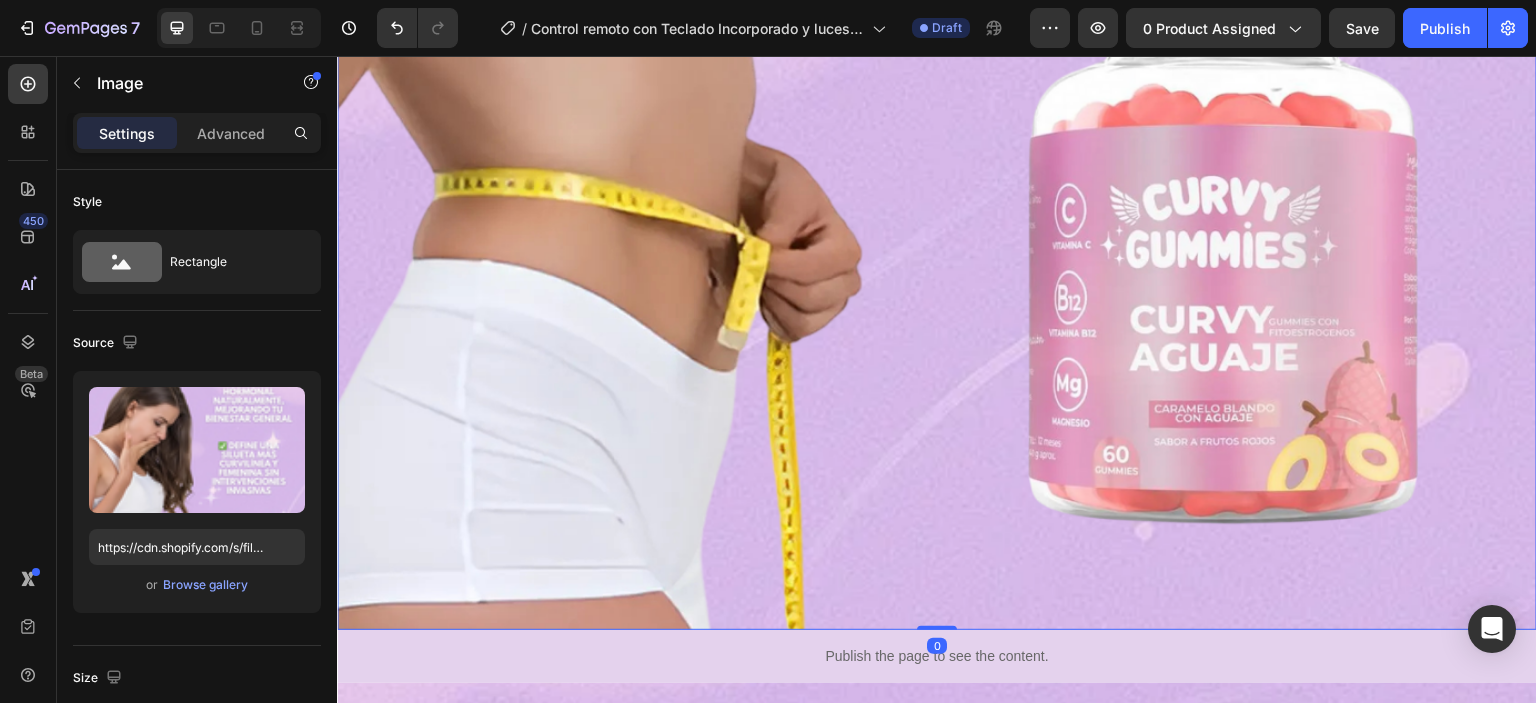scroll, scrollTop: 3839, scrollLeft: 0, axis: vertical 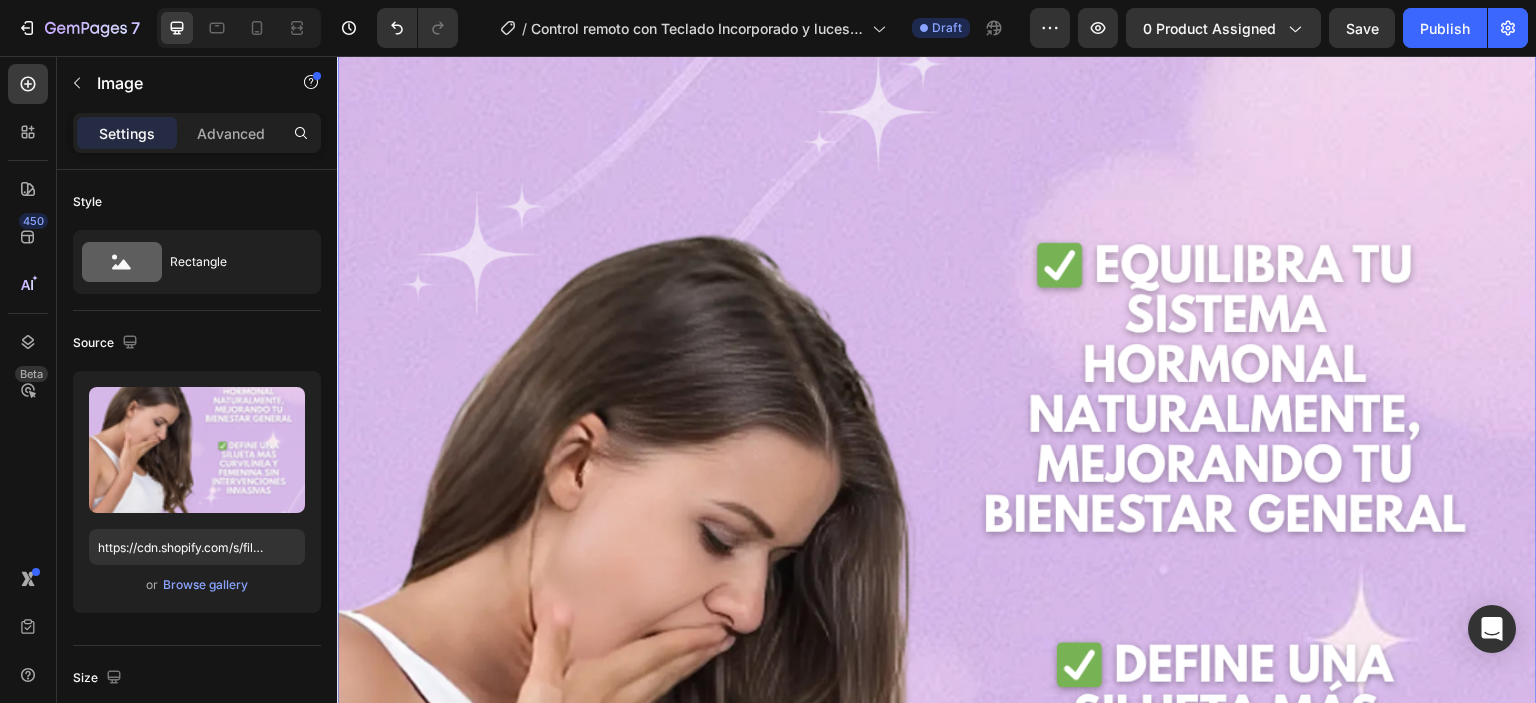 click on "Image
Publish the page to see the content.
Custom Code
Publish the page to see the content.
Custom Code Image Image   0
Publish the page to see the content.
Custom Code Image Image Image
Publish the page to see the content.
Custom Code Image Image
Publish the page to see the content.
Custom Code Image Image
Publish the page to see the content.
Custom Code" at bounding box center [937, 3941] 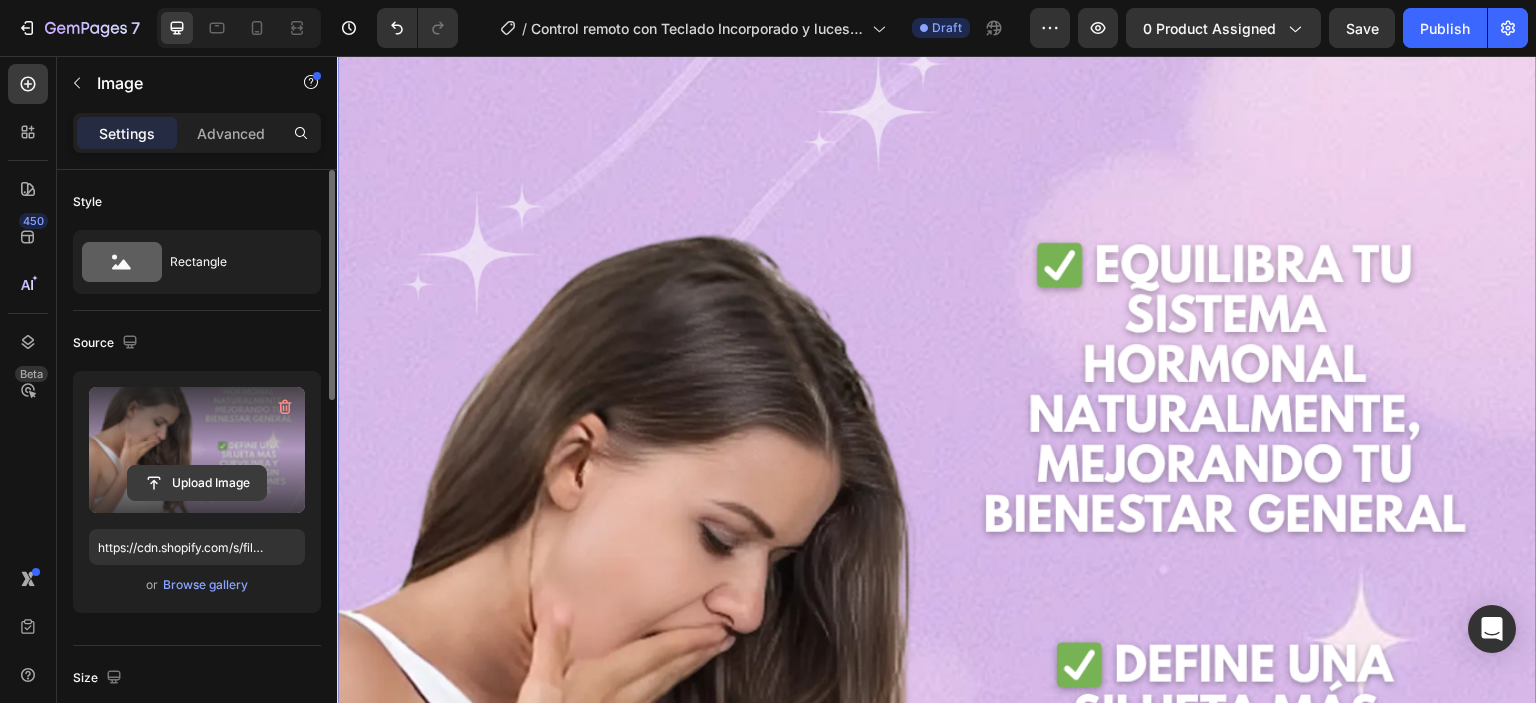 click 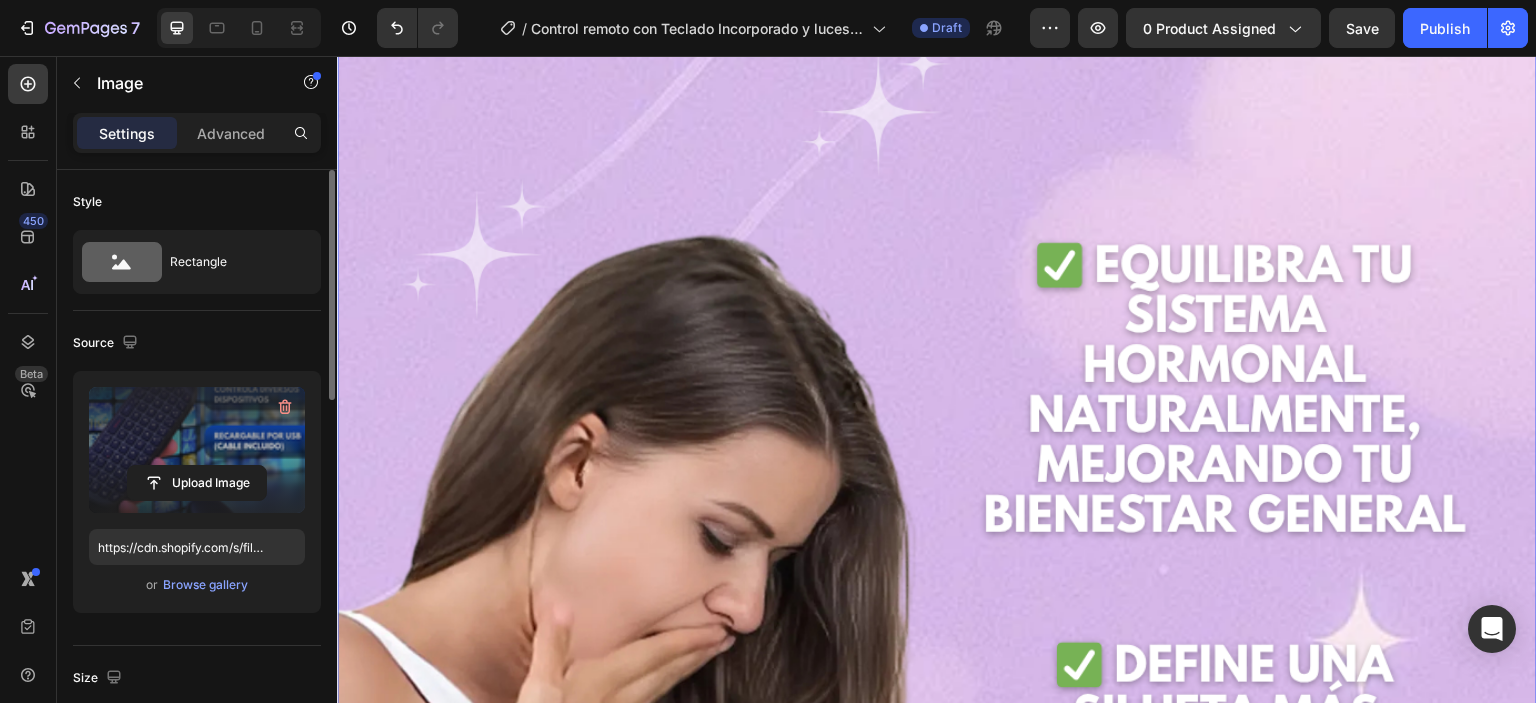 type on "https://cdn.shopify.com/s/files/1/0711/2091/2419/files/gempages_555272683223253826-f4aa4600-34a0-4f8d-807c-11ecc48c0643.png" 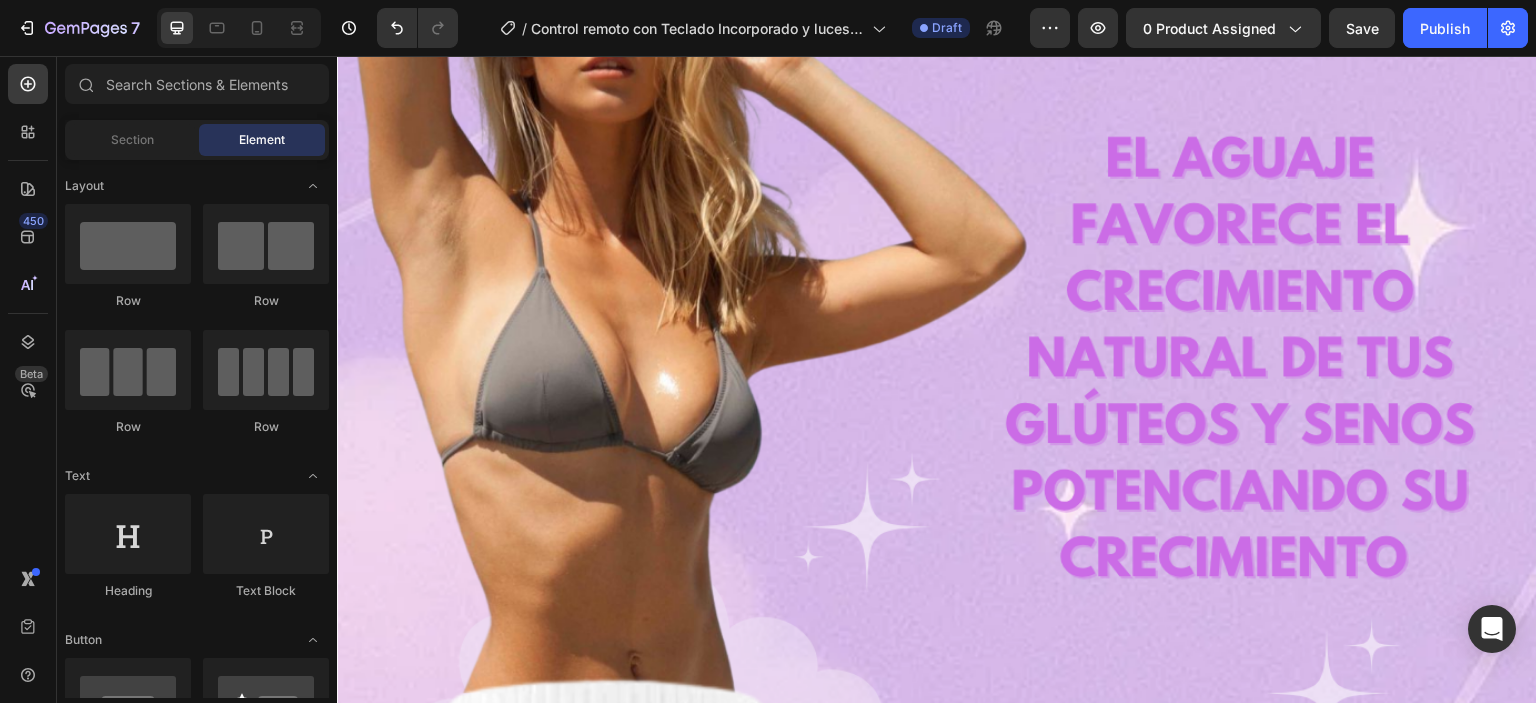 scroll, scrollTop: 7461, scrollLeft: 0, axis: vertical 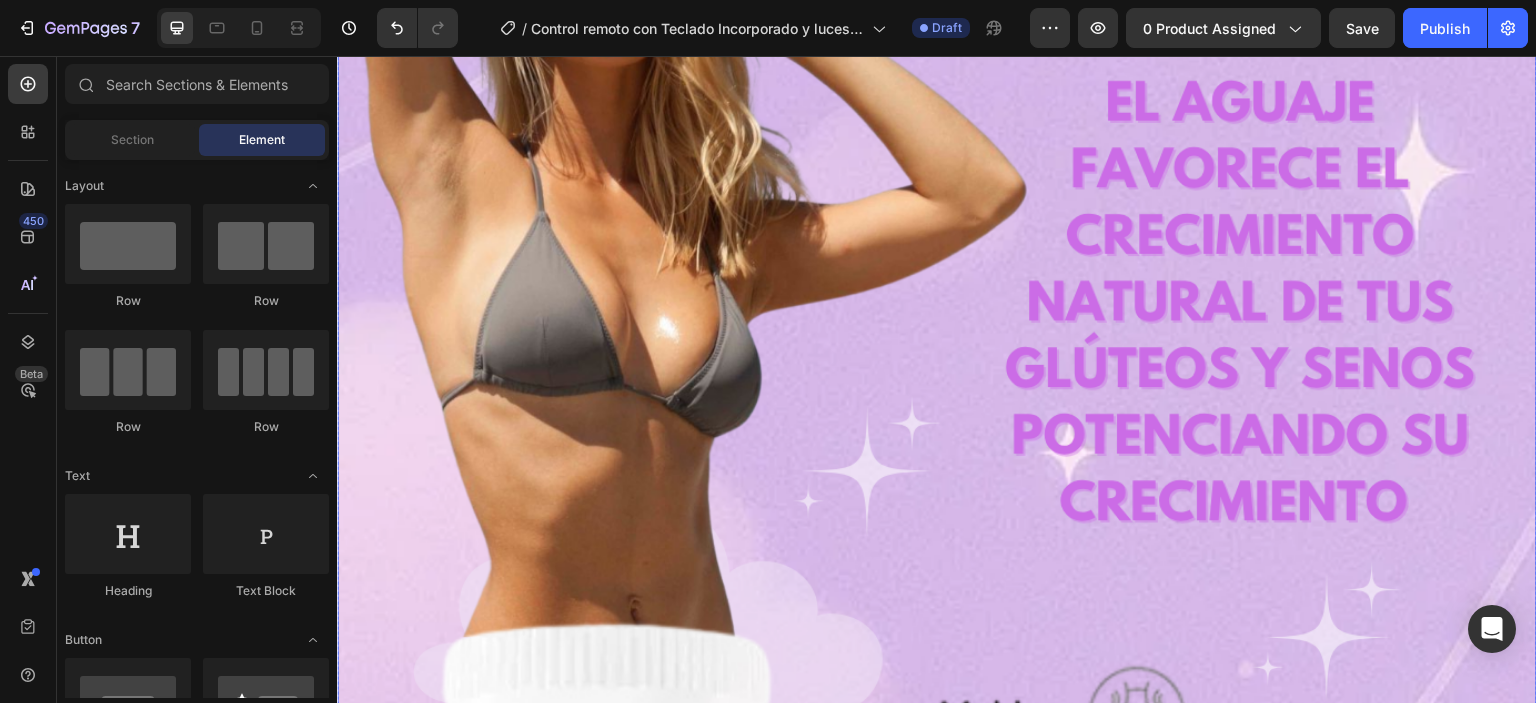 click on "Image
Publish the page to see the content.
Custom Code
Publish the page to see the content.
Custom Code Image Image
Publish the page to see the content.
Custom Code Image Image Image
Publish the page to see the content.
Custom Code Image Image
Publish the page to see the content.
Custom Code Image Image
Publish the page to see the content.
Custom Code" at bounding box center (937, 1328) 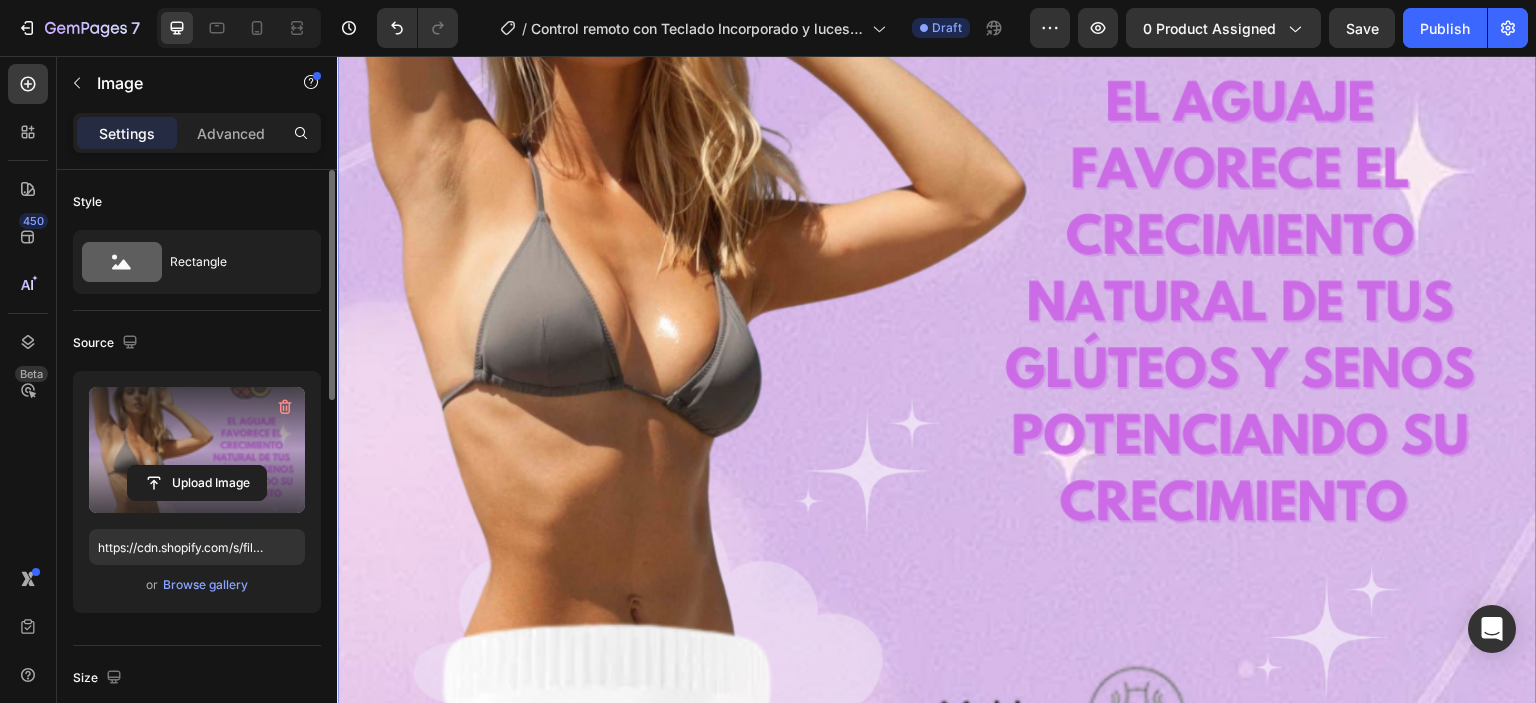 click at bounding box center [197, 450] 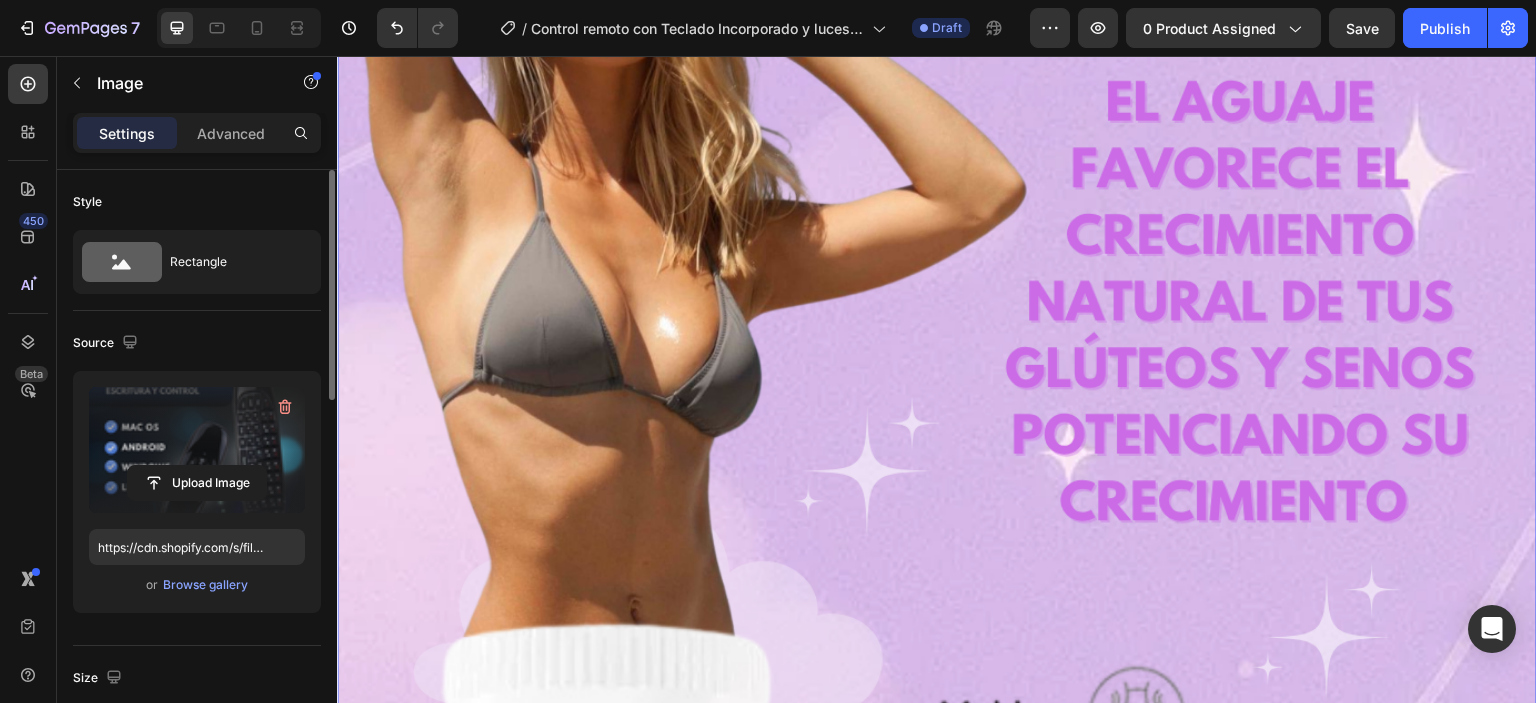 type on "https://cdn.shopify.com/s/files/1/0711/2091/2419/files/gempages_555272683223253826-1b08a940-e27e-4207-81a2-4aa19f06ceb4.png" 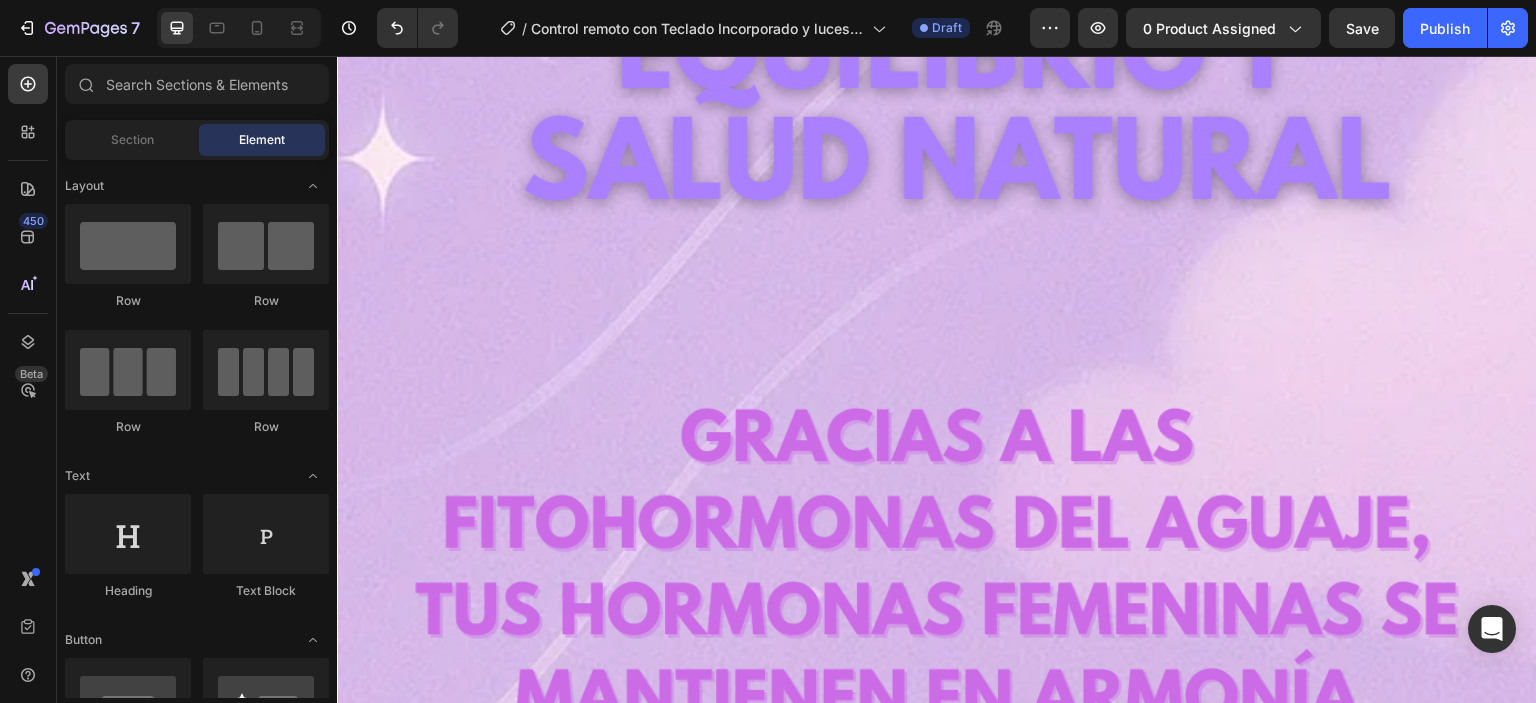 scroll, scrollTop: 8921, scrollLeft: 0, axis: vertical 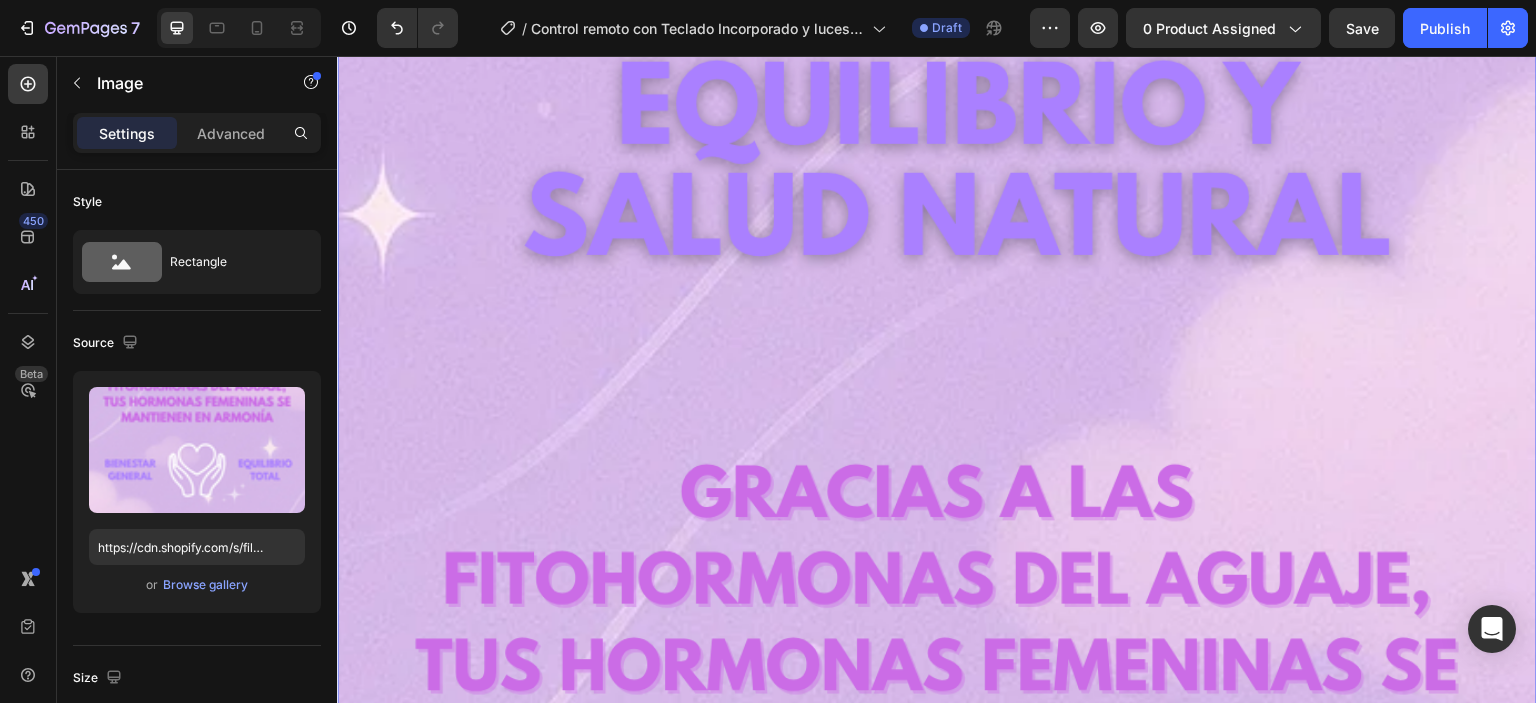 click on "Image
Publish the page to see the content.
Custom Code
Publish the page to see the content.
Custom Code Image Image
Publish the page to see the content.
Custom Code Image Image   0 Image
Publish the page to see the content.
Custom Code Image Image
Publish the page to see the content.
Custom Code Image Image
Publish the page to see the content.
Custom Code" at bounding box center (937, -132) 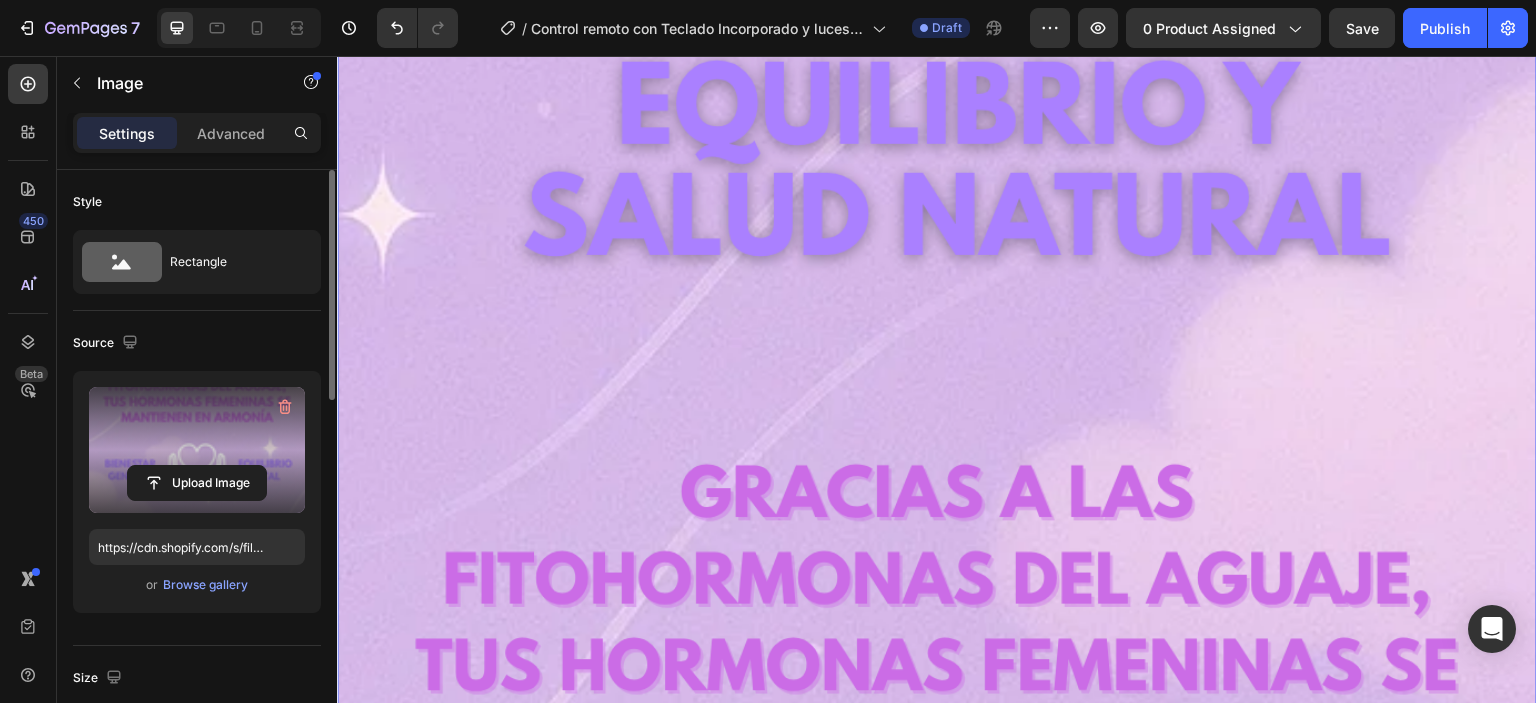 click at bounding box center (197, 450) 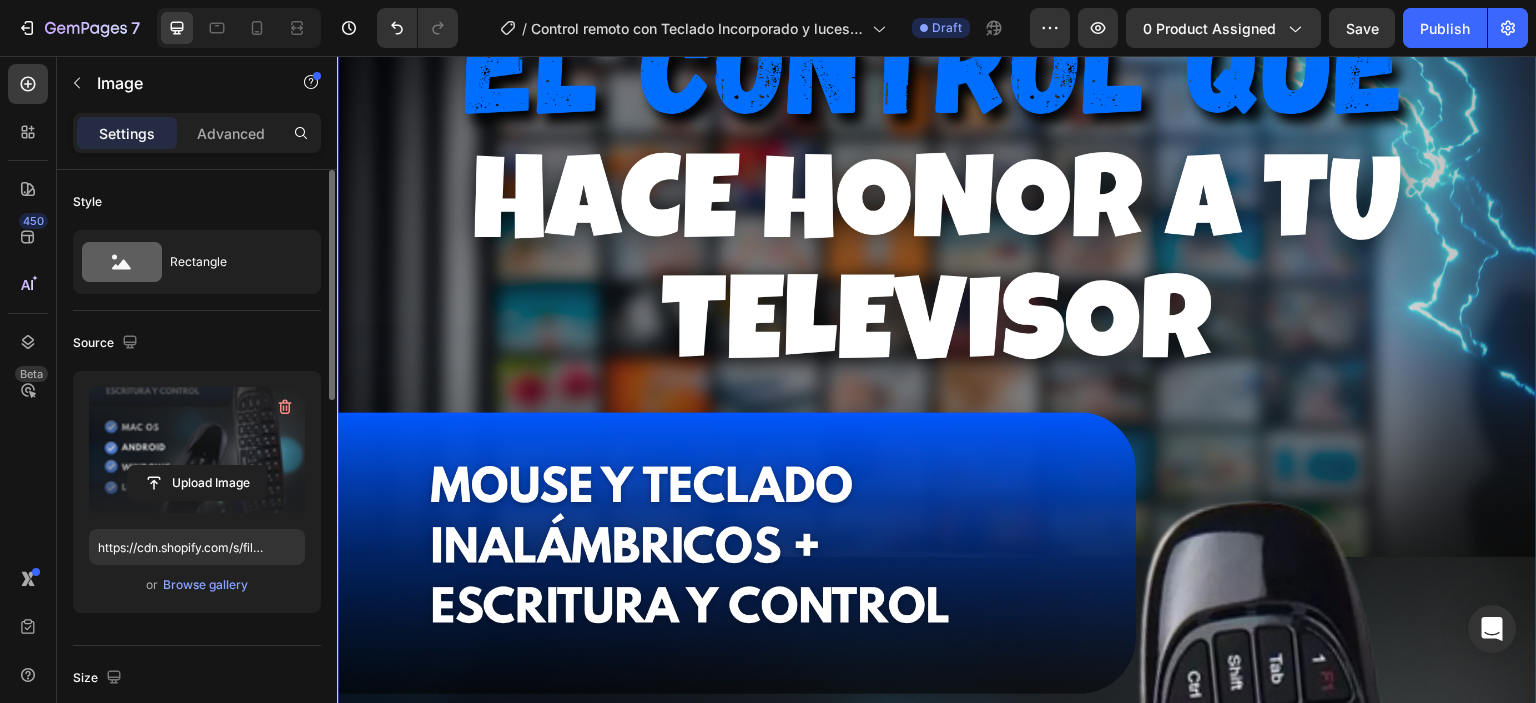 type on "https://cdn.shopify.com/s/files/1/0711/2091/2419/files/gempages_555272683223253826-1b08a940-e27e-4207-81a2-4aa19f06ceb4.png" 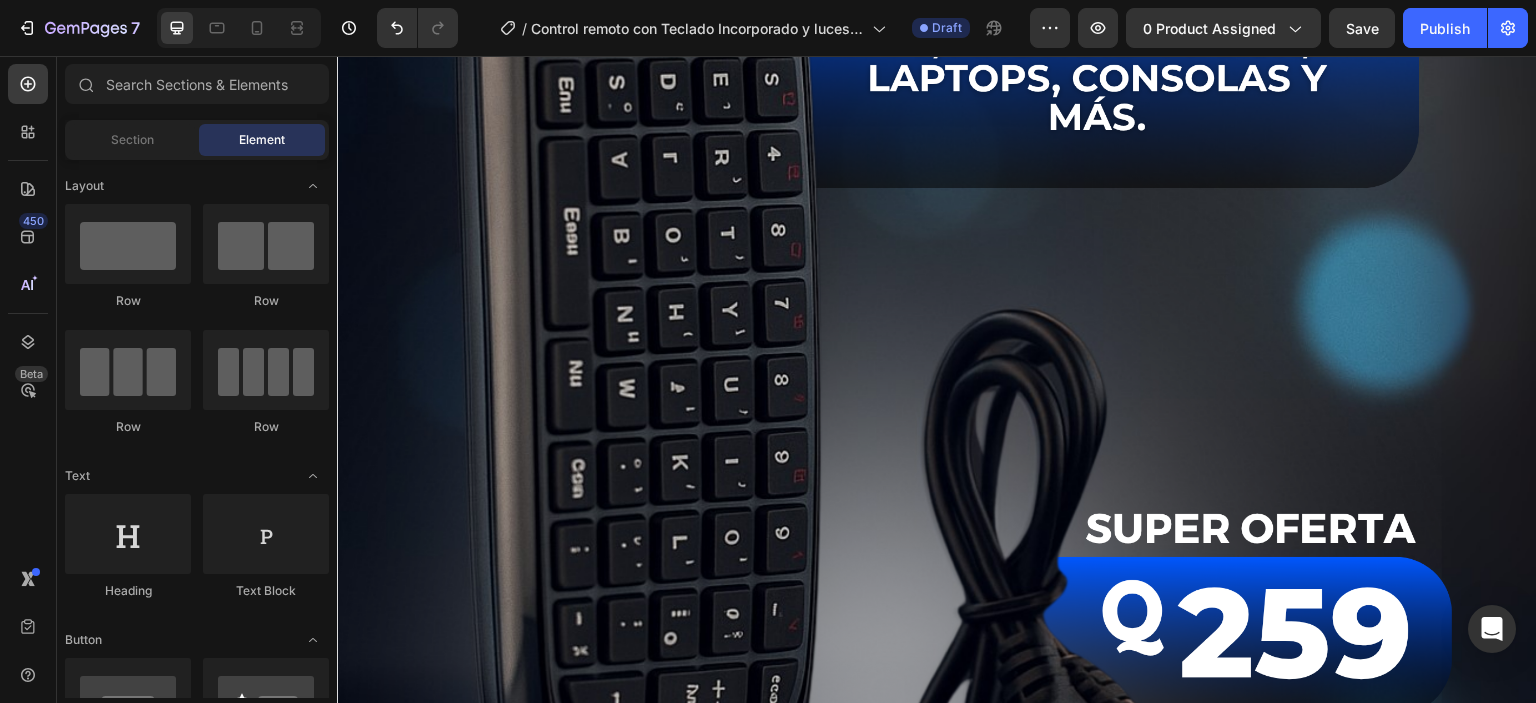 scroll, scrollTop: 0, scrollLeft: 0, axis: both 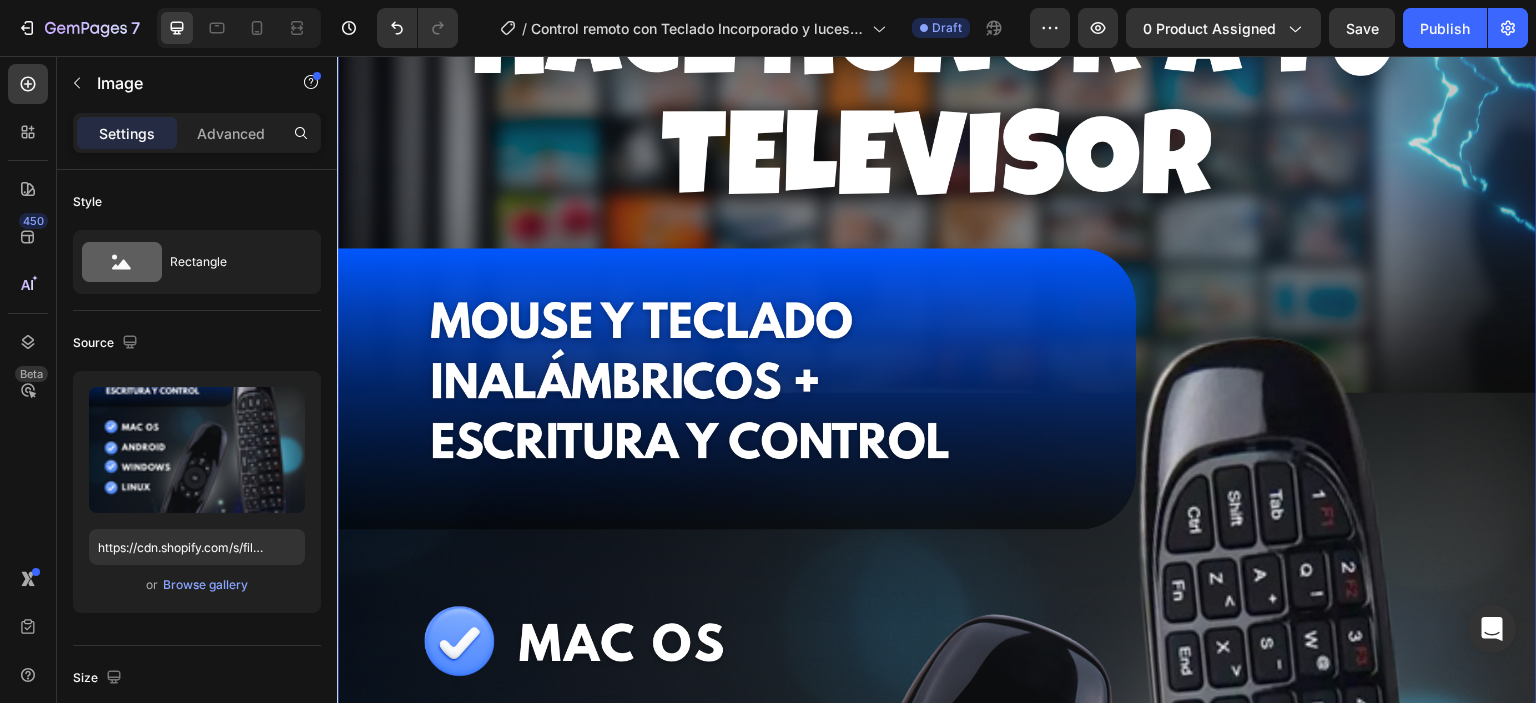 click on "Image
Publish the page to see the content.
Custom Code
Publish the page to see the content.
Custom Code Image Image
Publish the page to see the content.
Custom Code Image   0 Image Image
Publish the page to see the content.
Custom Code Image Image
Publish the page to see the content.
Custom Code Image Image
Publish the page to see the content.
Custom Code" at bounding box center [937, 1837] 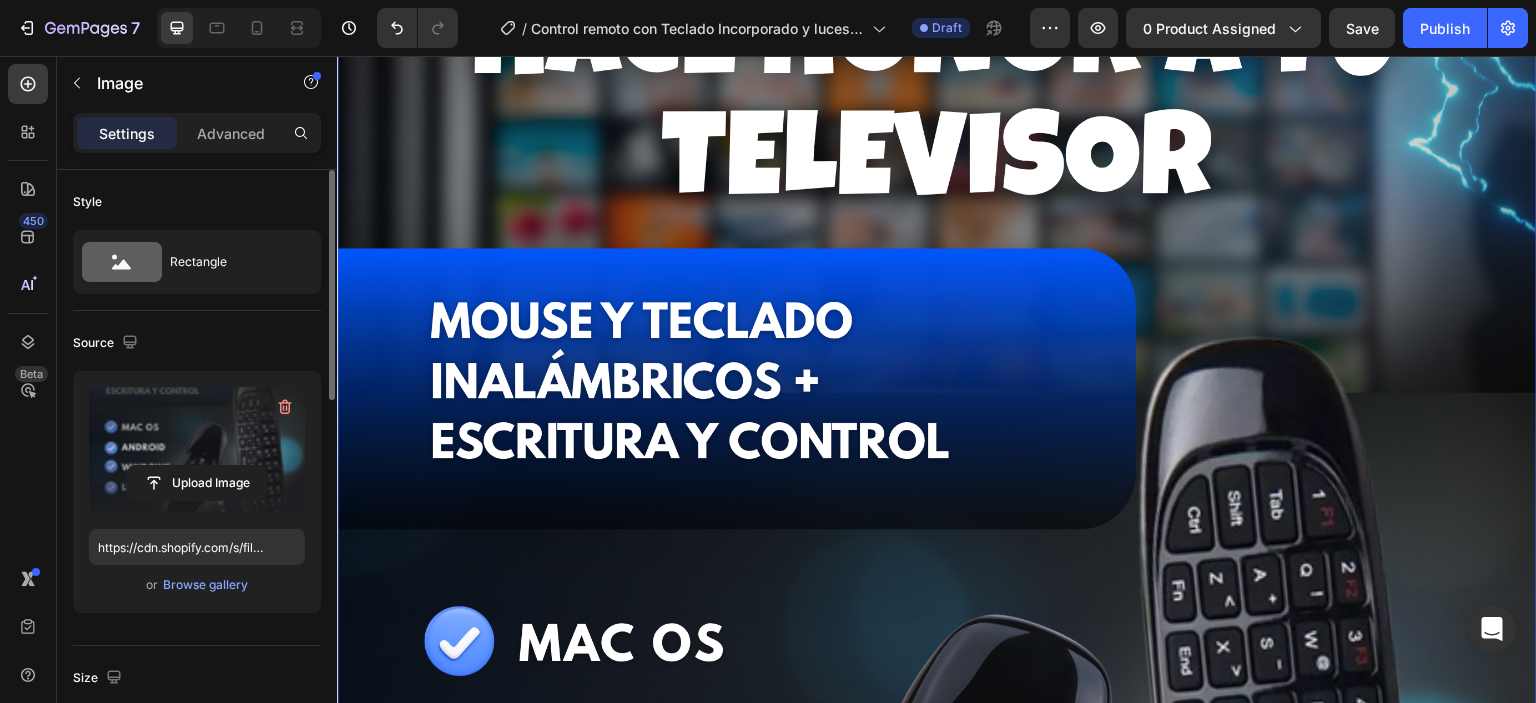 click at bounding box center [197, 450] 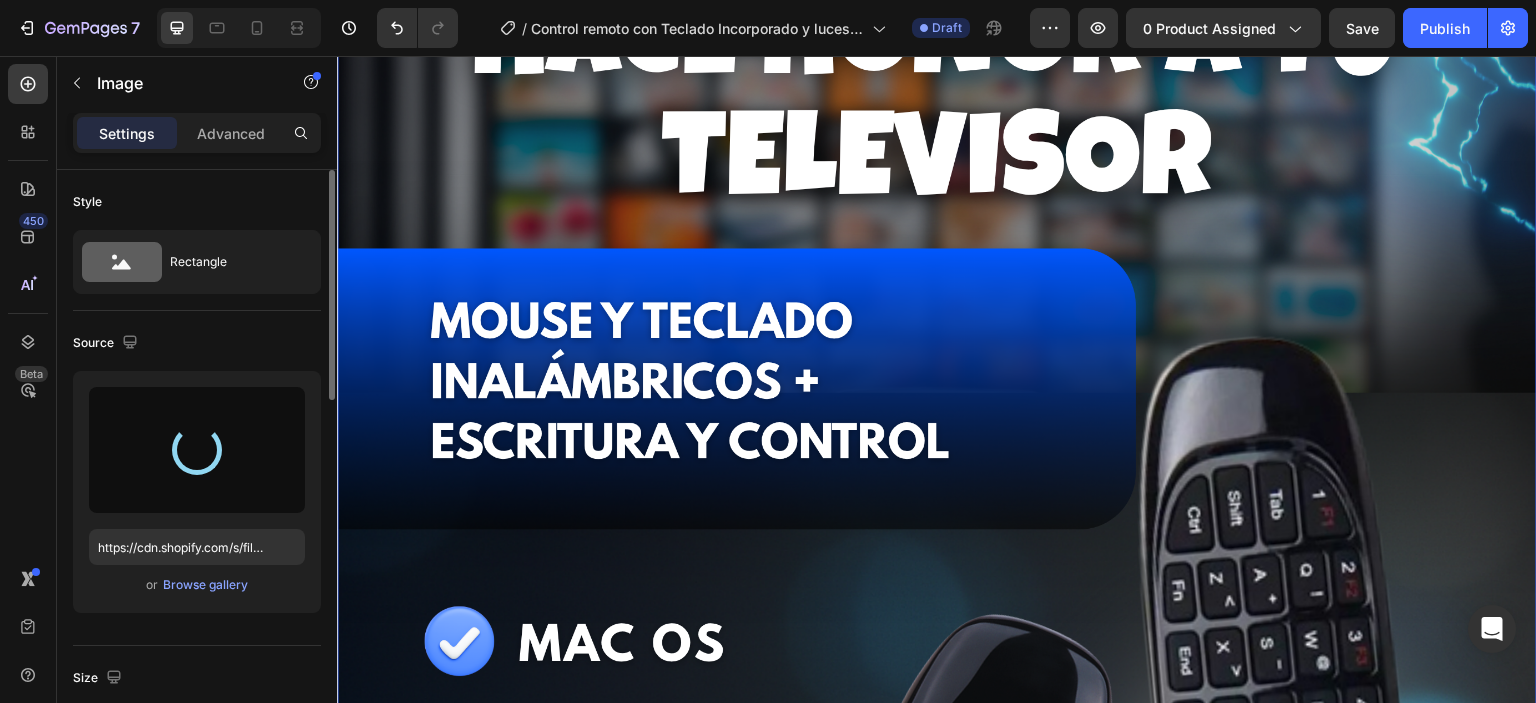 type on "https://cdn.shopify.com/s/files/1/0711/2091/2419/files/gempages_555272683223253826-91f63e4d-c222-4e5e-b45d-7bac5c750f40.gif" 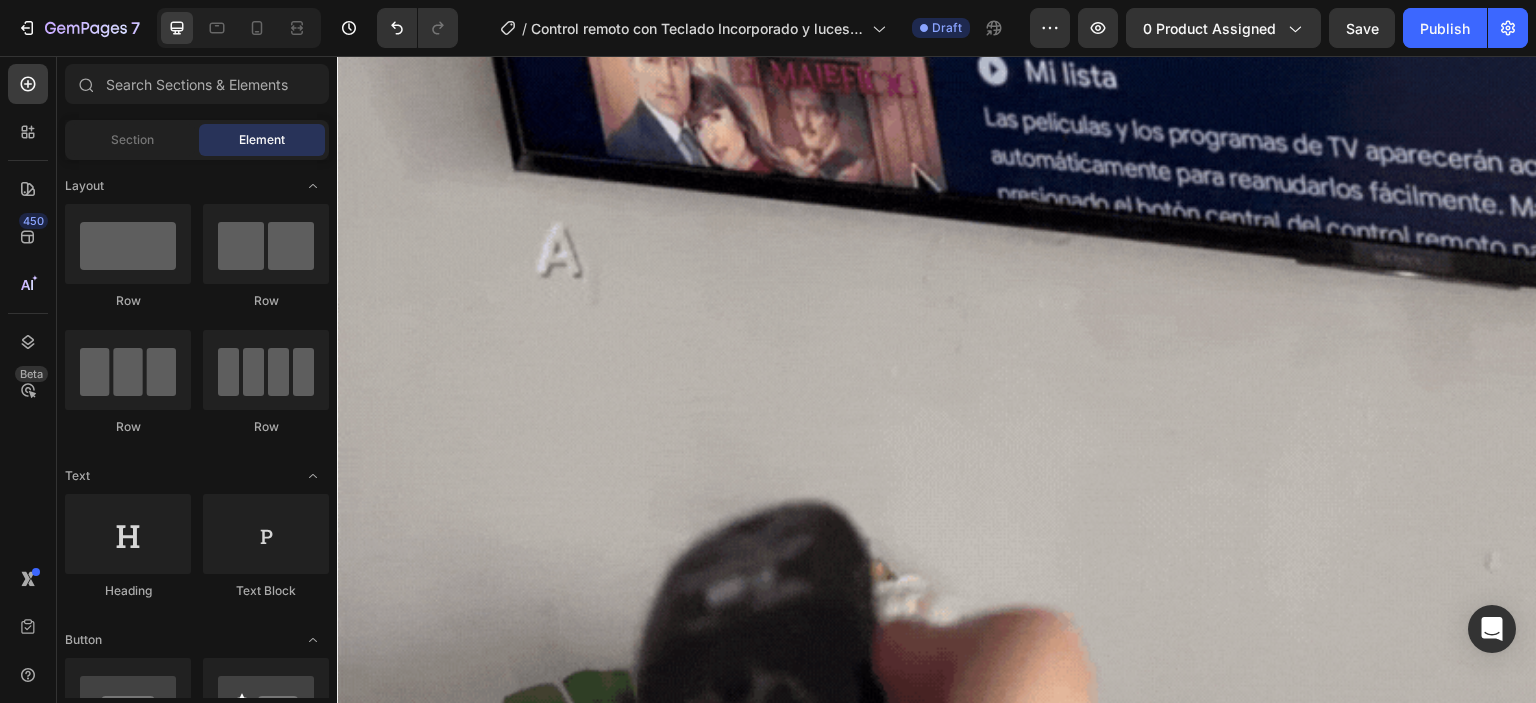 scroll, scrollTop: 8050, scrollLeft: 0, axis: vertical 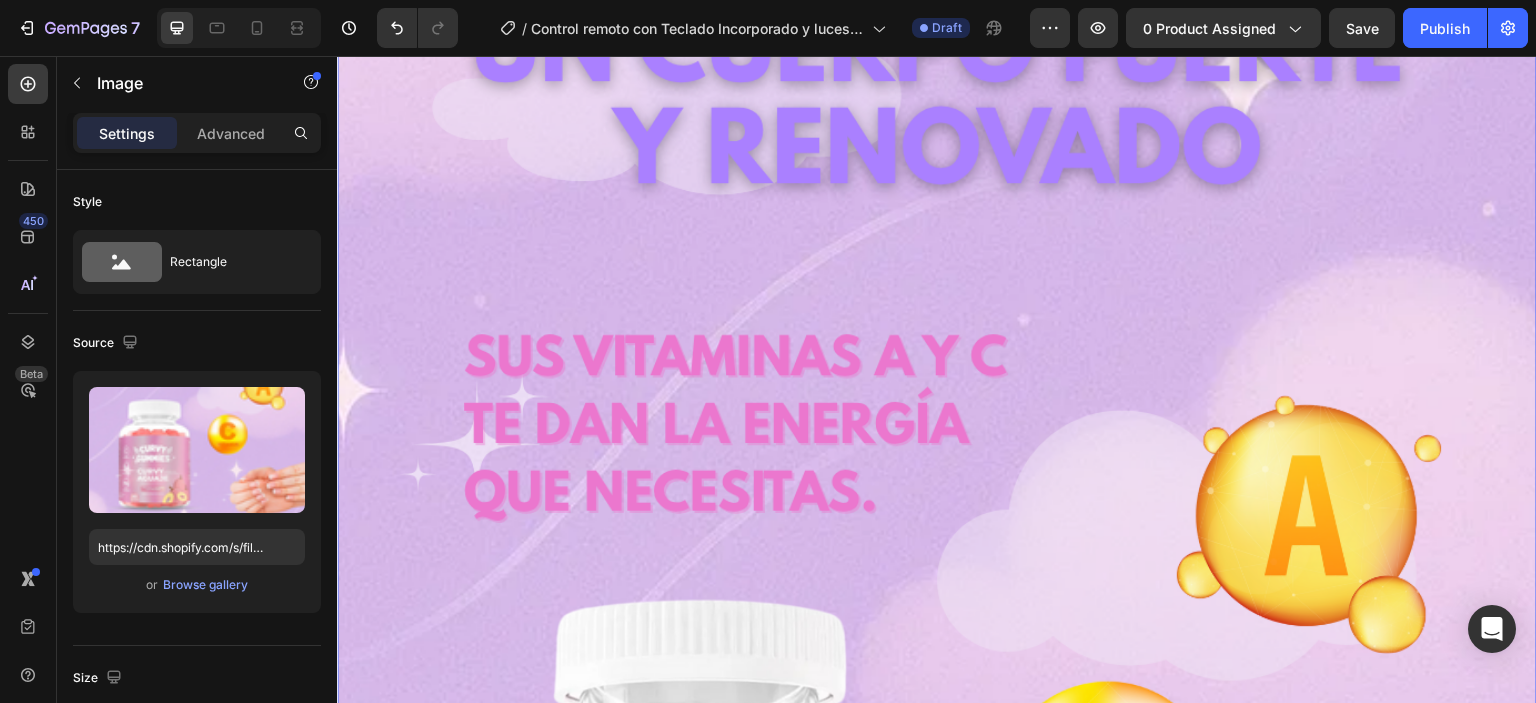 click on "Image
Publish the page to see the content.
Custom Code
Publish the page to see the content.
Custom Code Image Image
Publish the page to see the content.
Custom Code Image Image Image   0
Publish the page to see the content.
Custom Code Image Image
Publish the page to see the content.
Custom Code Image Image
Publish the page to see the content.
Custom Code" at bounding box center (937, -2322) 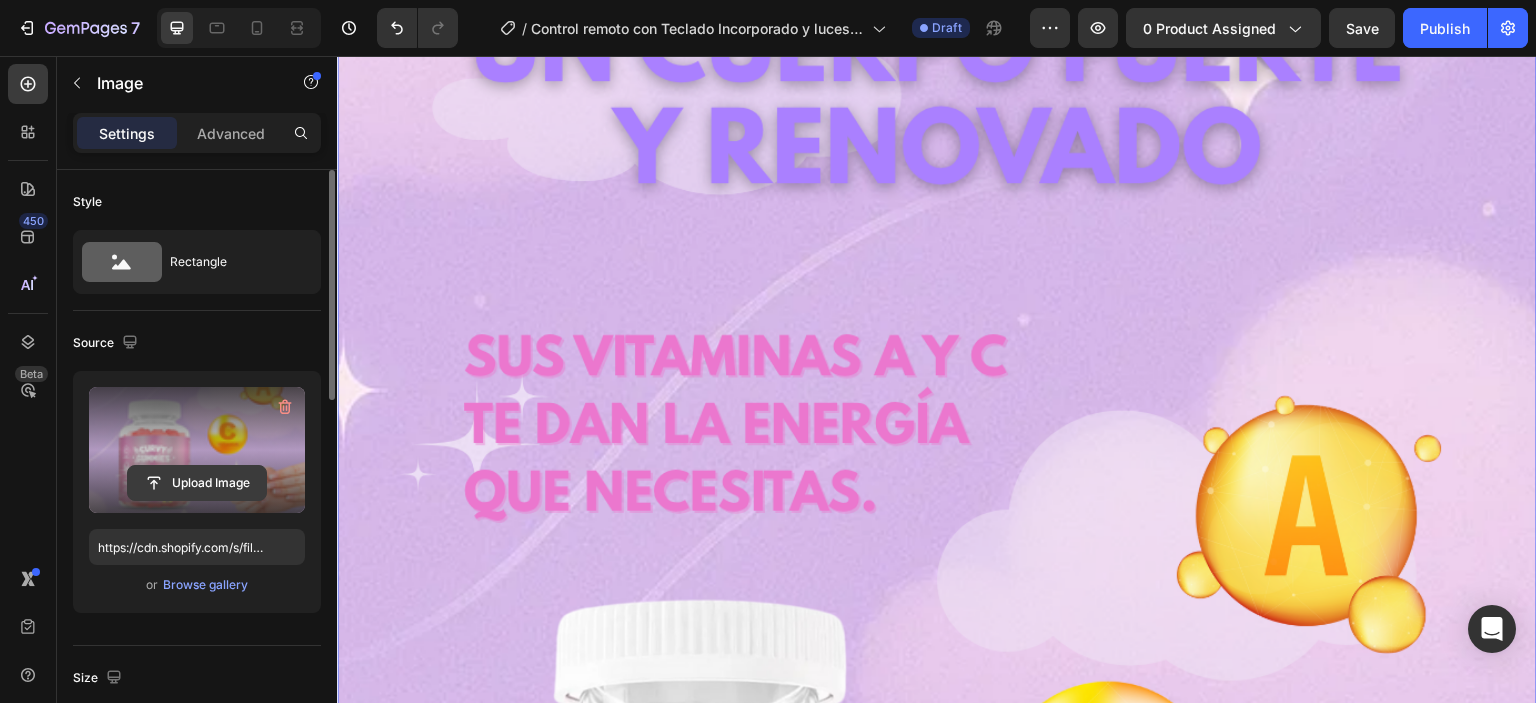 click 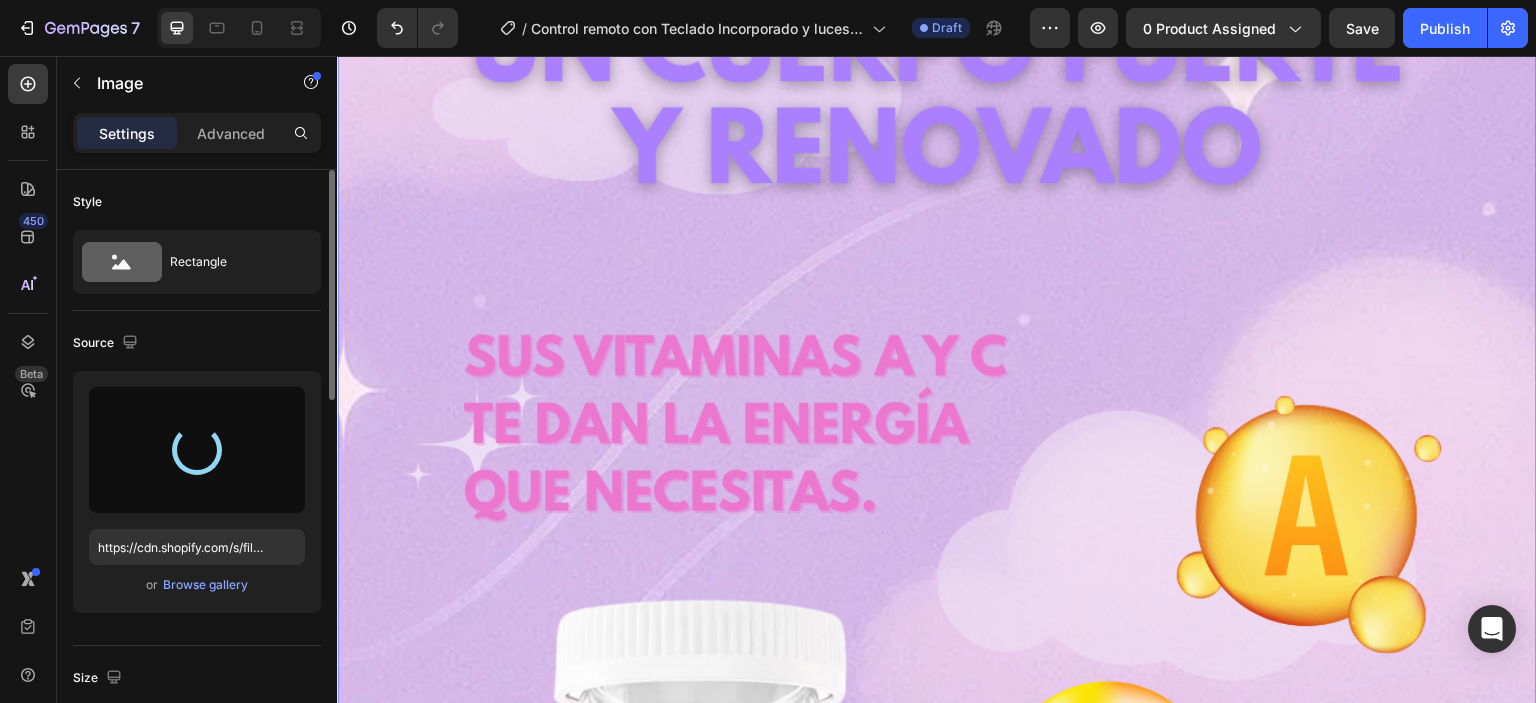 type on "https://cdn.shopify.com/s/files/1/0711/2091/2419/files/gempages_555272683223253826-[ID].png" 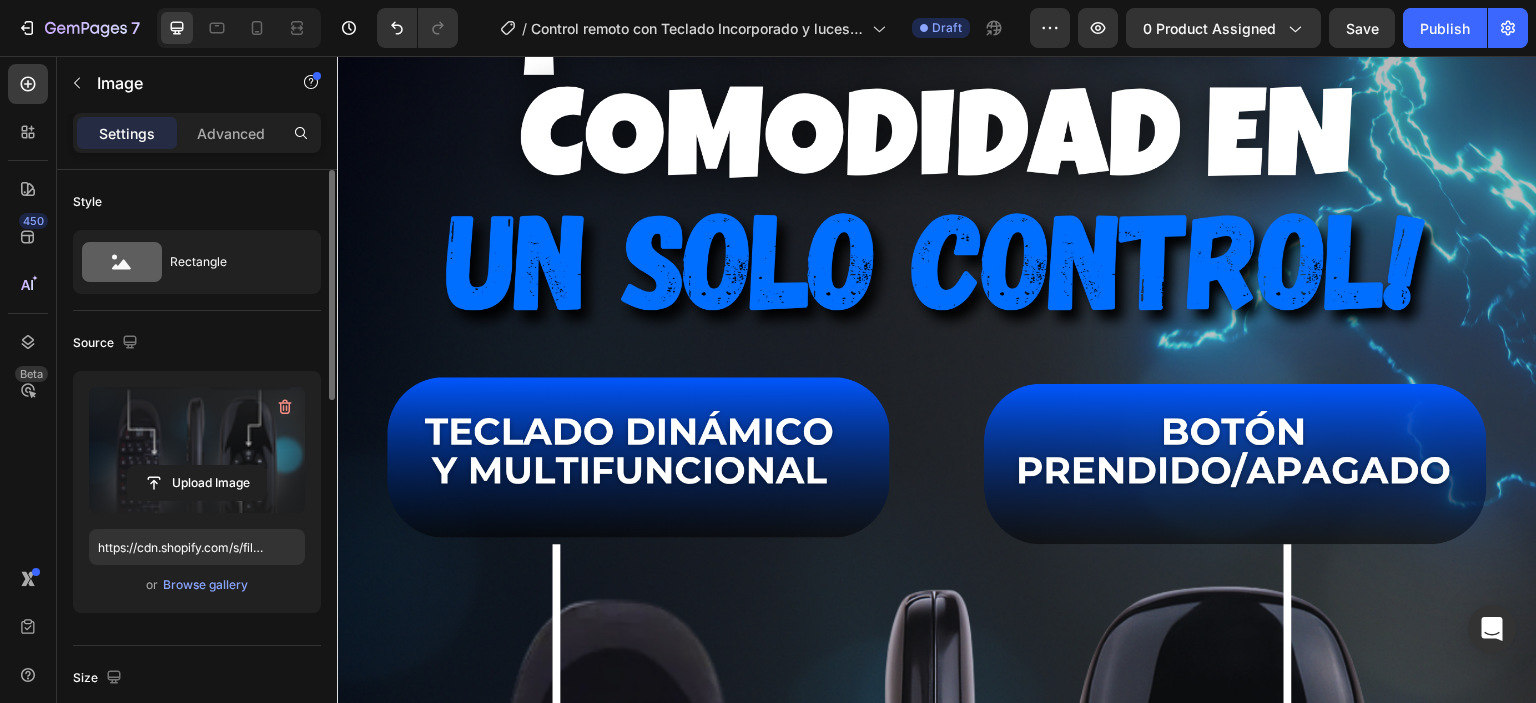 scroll, scrollTop: 10499, scrollLeft: 0, axis: vertical 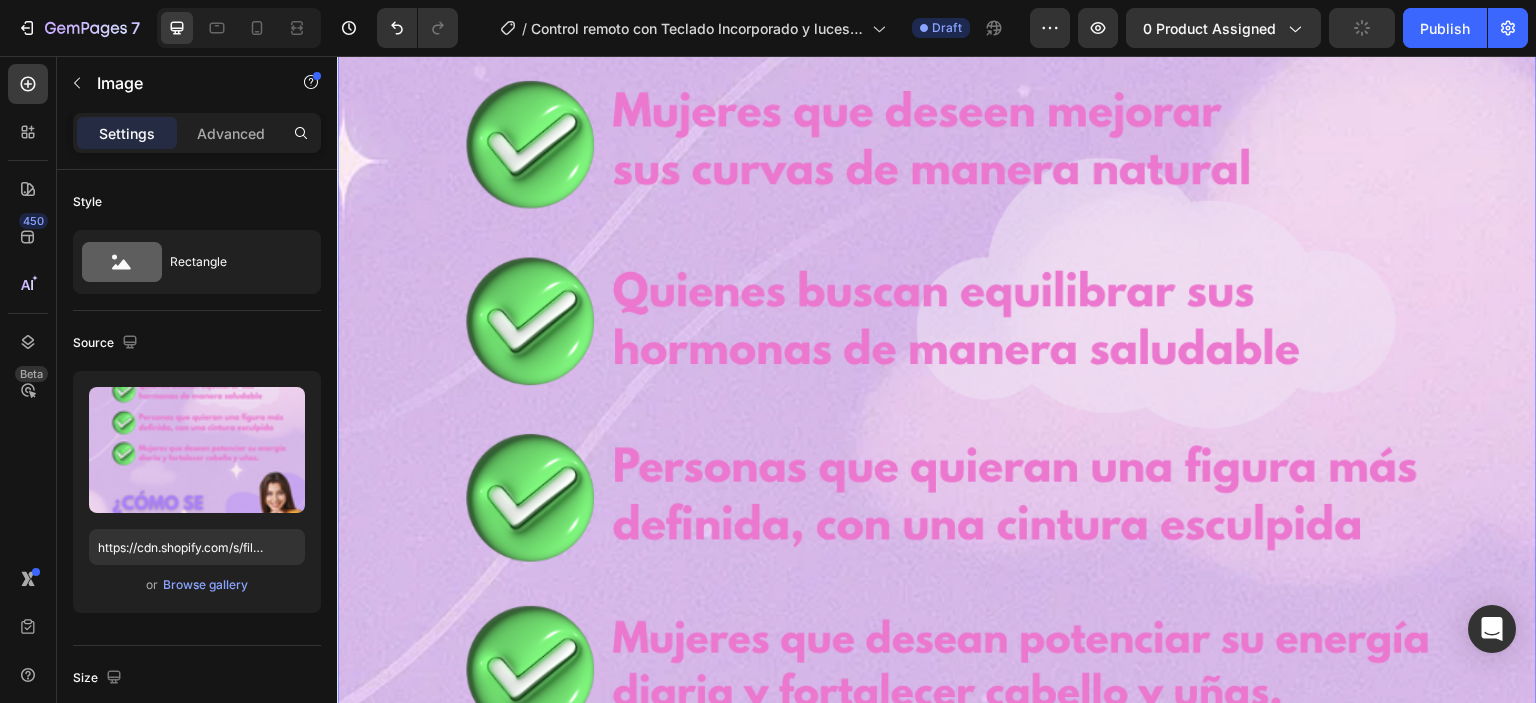 click on "Image
Publish the page to see the content.
Custom Code
Publish the page to see the content.
Custom Code Image Image
Publish the page to see the content.
Custom Code Image Image Image
Publish the page to see the content.
Custom Code Image   0 Image
Publish the page to see the content.
Custom Code Image Image
Publish the page to see the content.
Custom Code" at bounding box center [937, -4737] 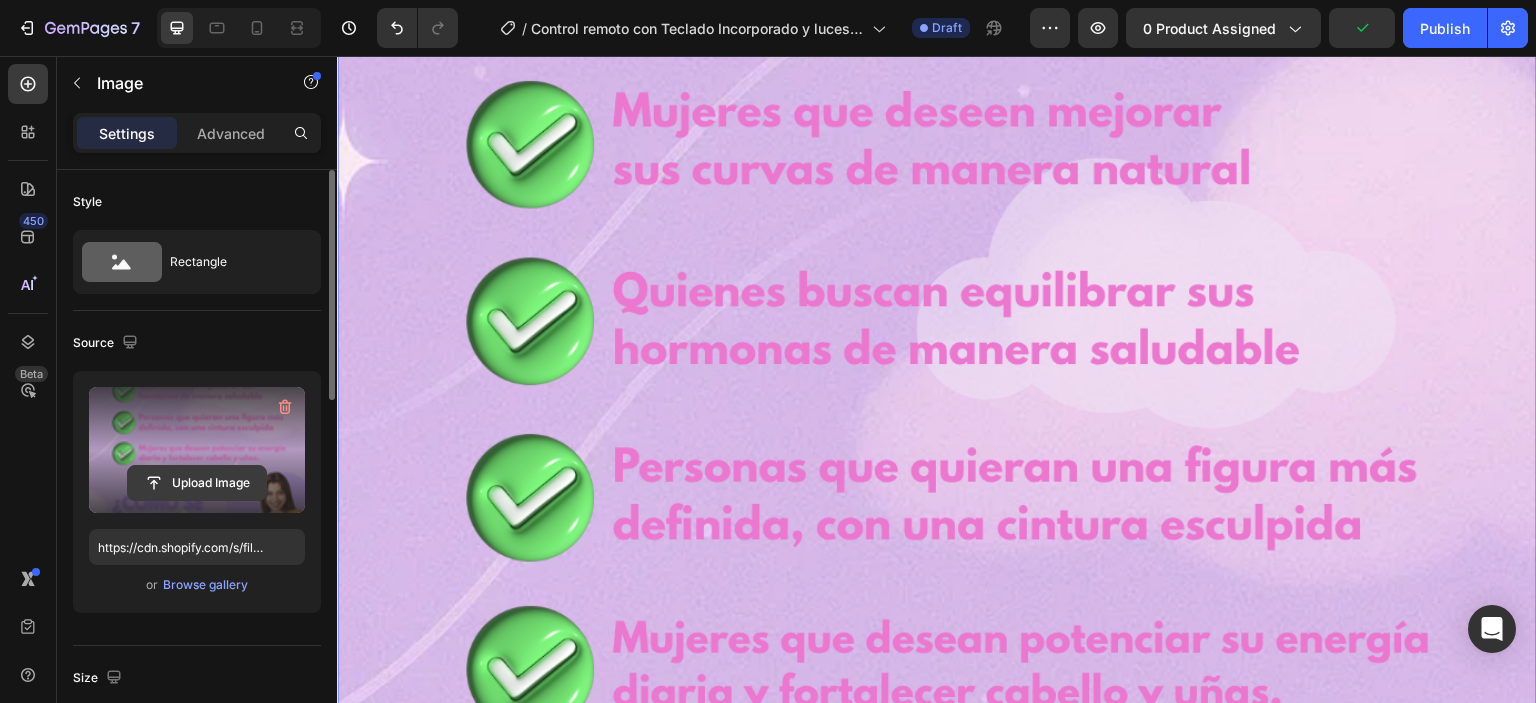 click 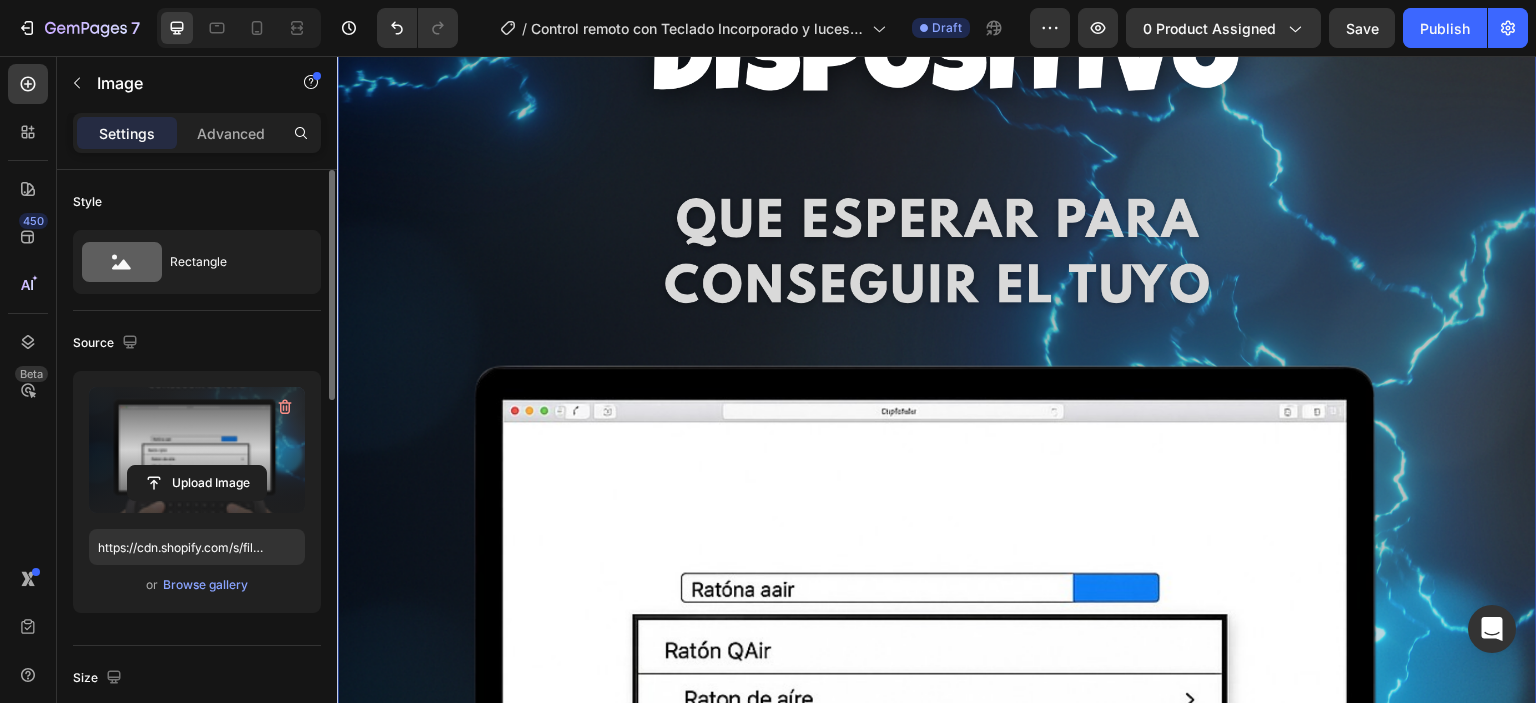type on "https://cdn.shopify.com/s/files/1/0711/2091/2419/files/gempages_555272683223253826-[ID].png" 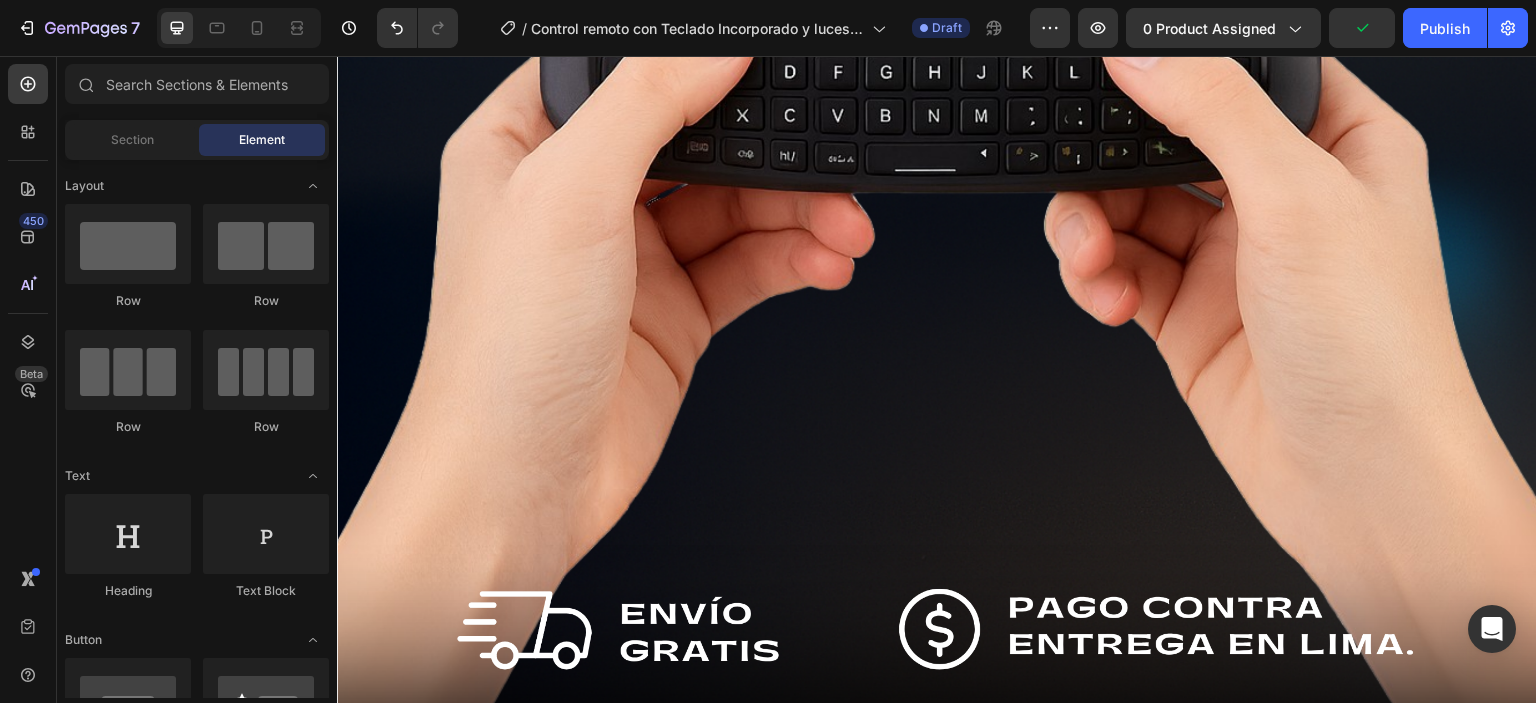 scroll, scrollTop: 14424, scrollLeft: 0, axis: vertical 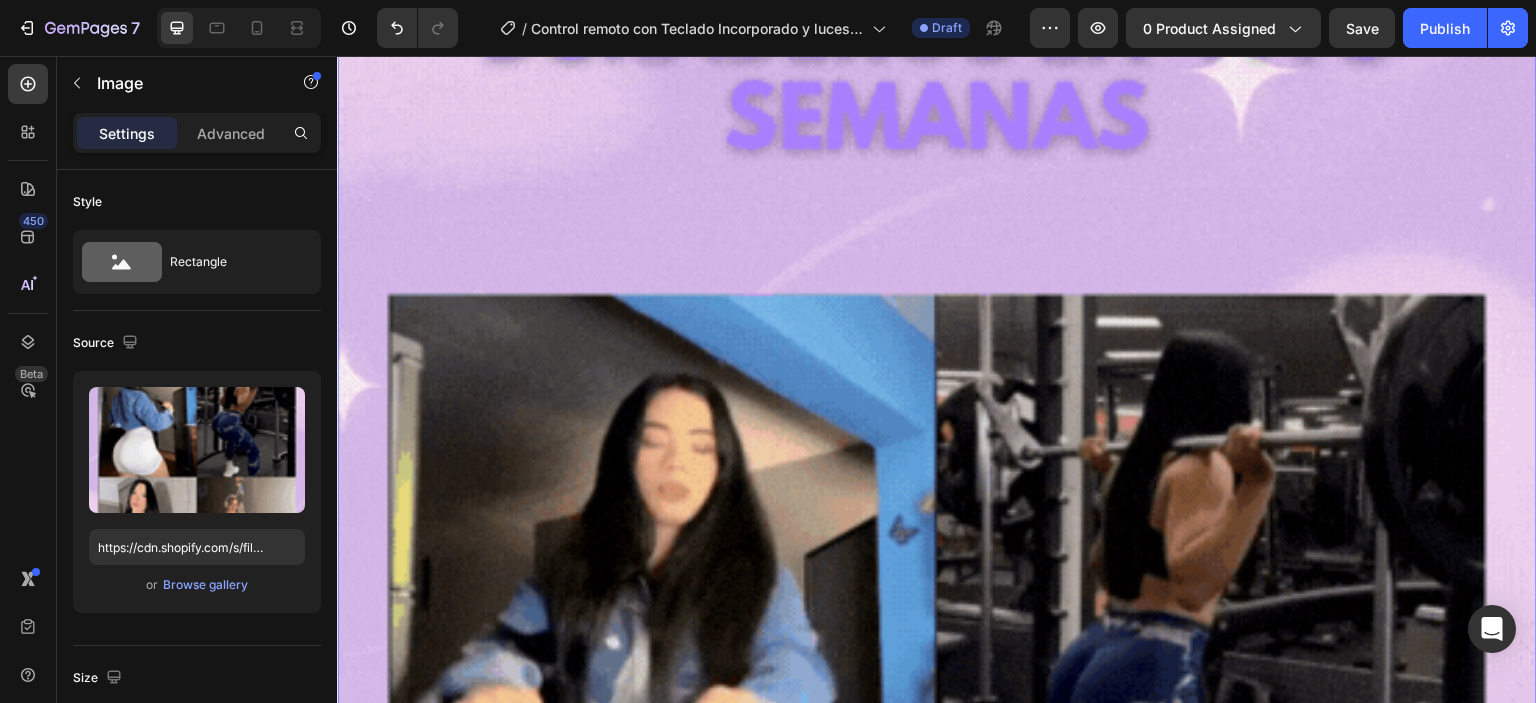 click on "Image
Publish the page to see the content.
Custom Code
Publish the page to see the content.
Custom Code Image Image
Publish the page to see the content.
Custom Code Image Image Image
Publish the page to see the content.
Custom Code Image Image   0
Publish the page to see the content.
Custom Code Image Image
Publish the page to see the content.
Custom Code" at bounding box center [937, -6646] 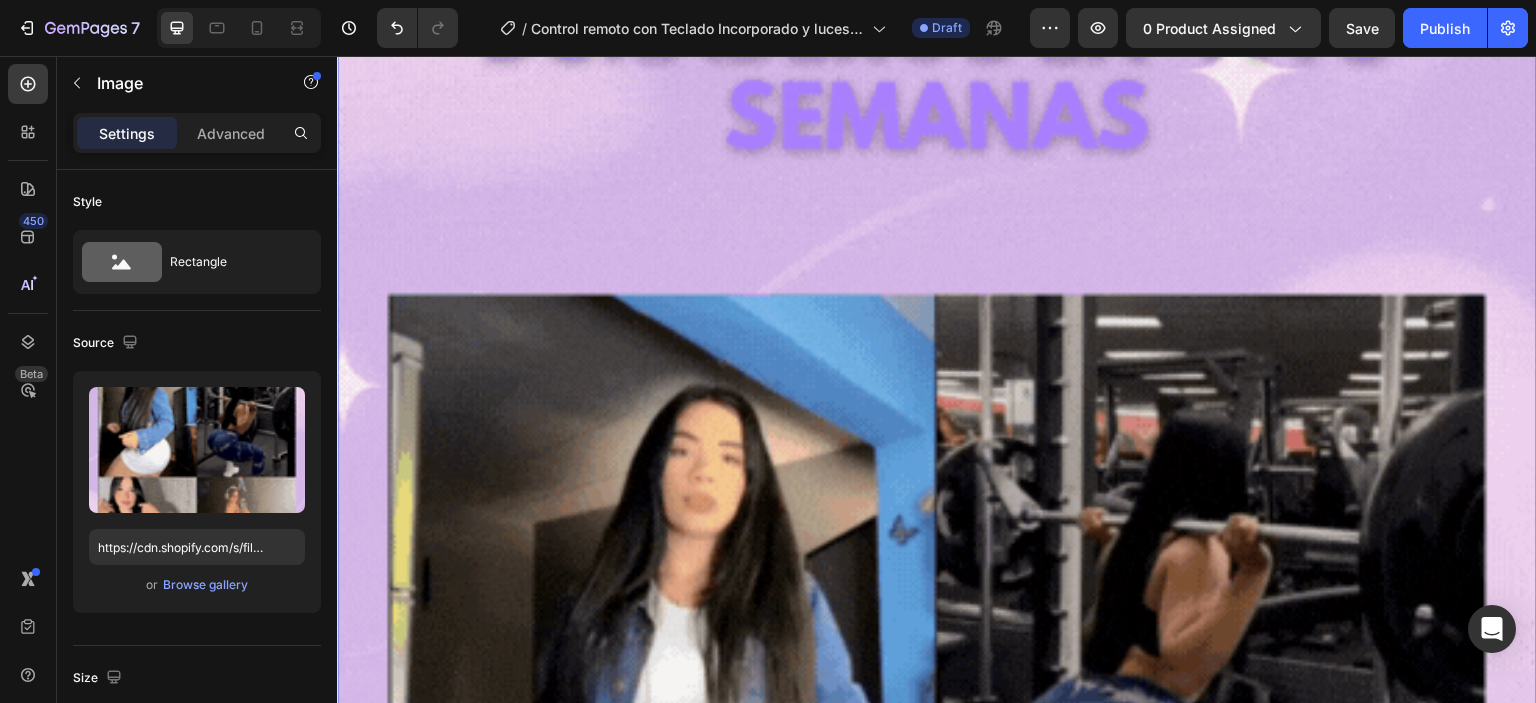click on "Image
Publish the page to see the content.
Custom Code
Publish the page to see the content.
Custom Code Image Image
Publish the page to see the content.
Custom Code Image Image Image
Publish the page to see the content.
Custom Code Image Image   0
Publish the page to see the content.
Custom Code Image Image
Publish the page to see the content.
Custom Code" at bounding box center [937, -6646] 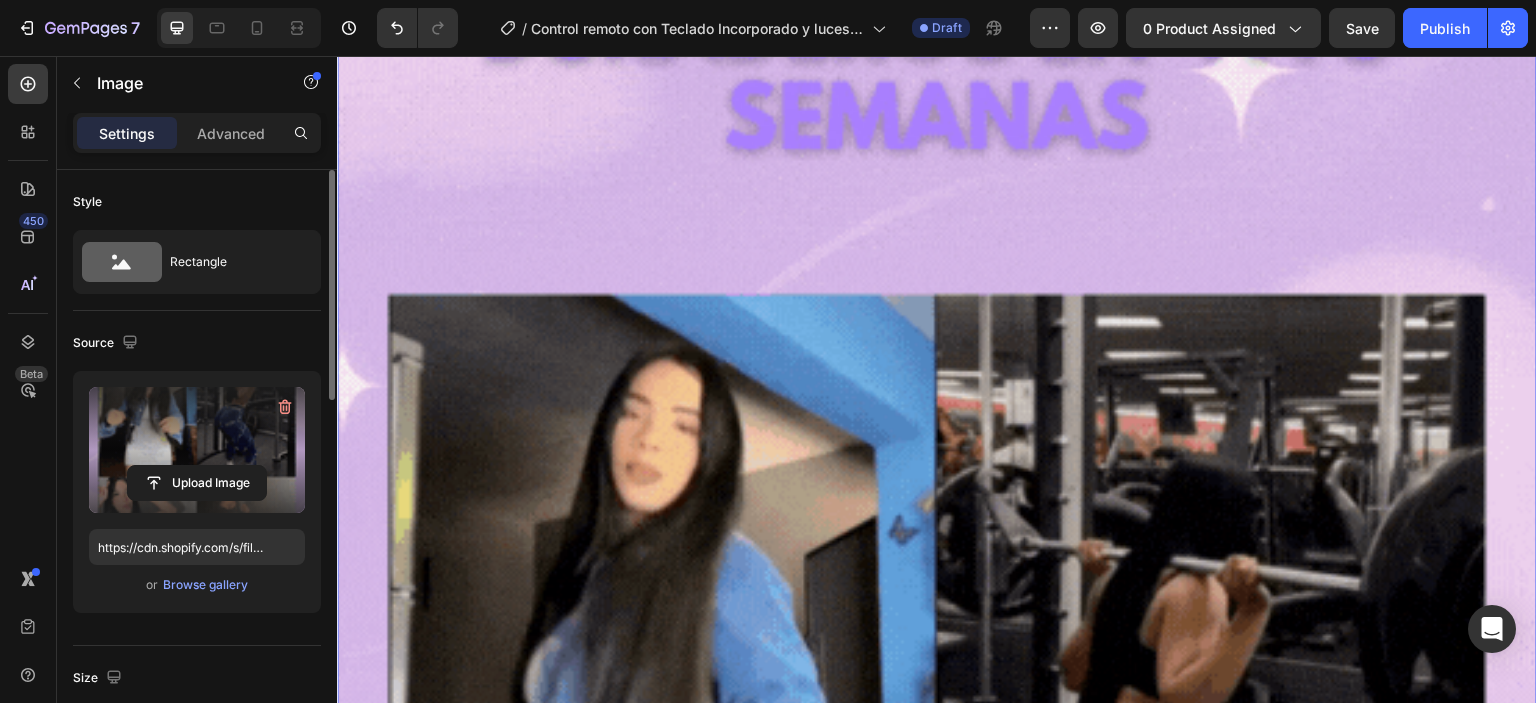 click at bounding box center (197, 450) 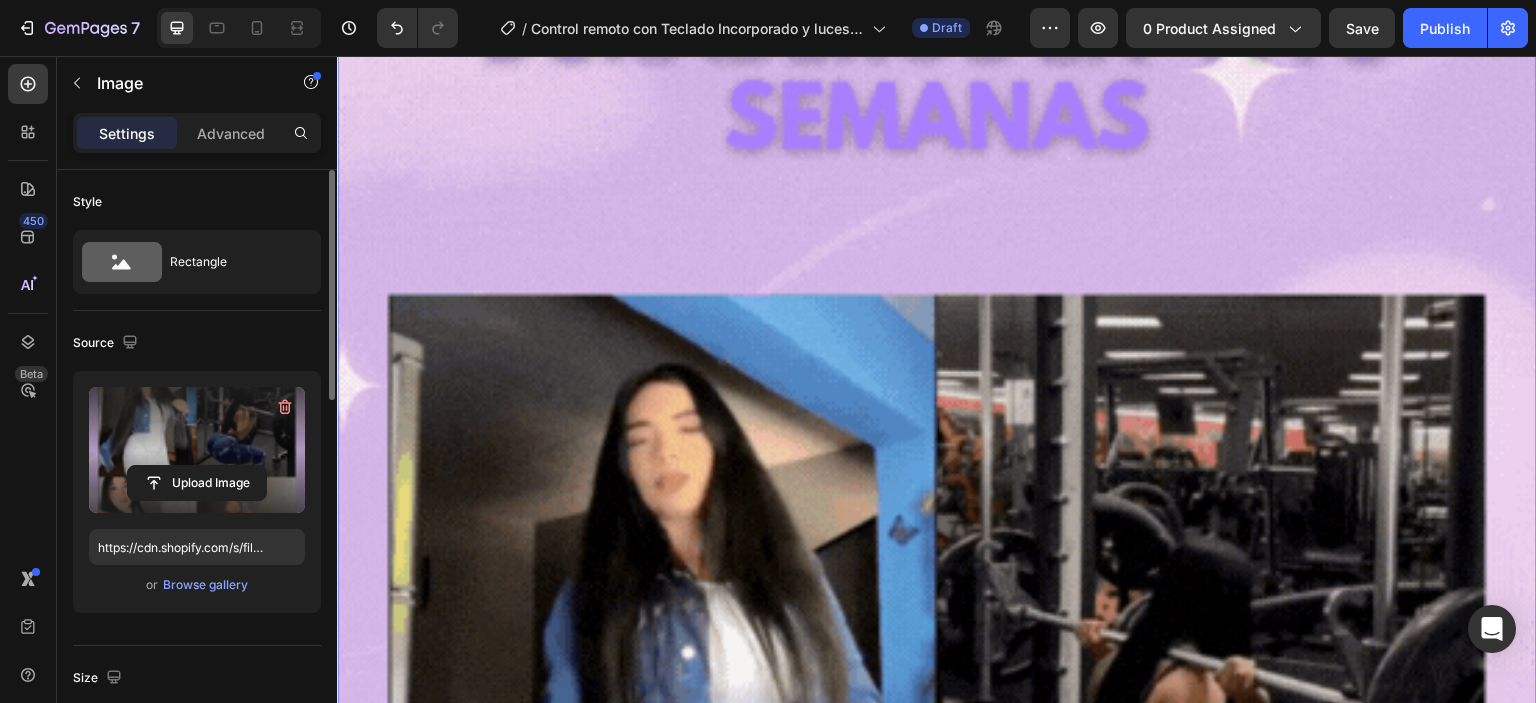click 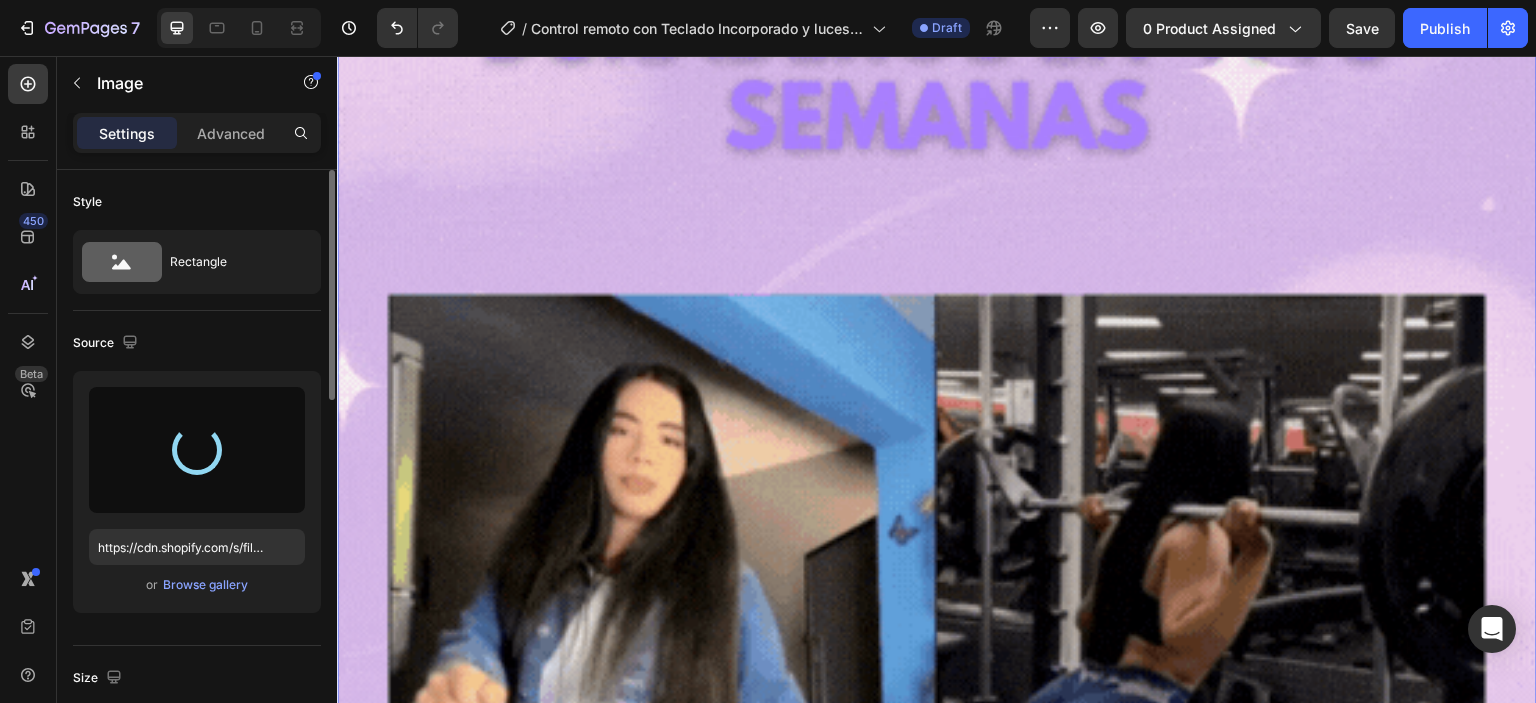 type on "https://cdn.shopify.com/s/files/1/0711/2091/2419/files/gempages_555272683223253826-8a19c402-271d-4d91-b151-bfcc23275179.gif" 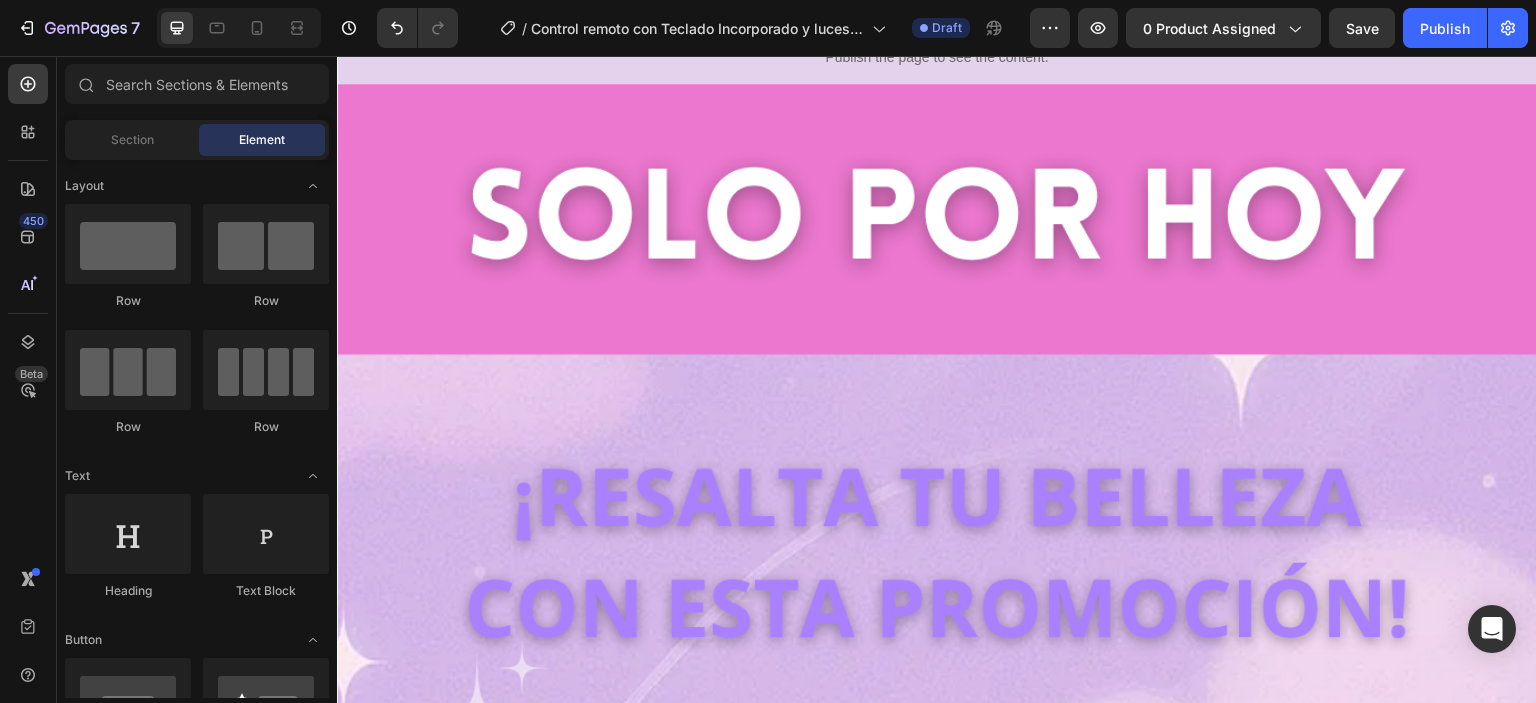 scroll, scrollTop: 17317, scrollLeft: 0, axis: vertical 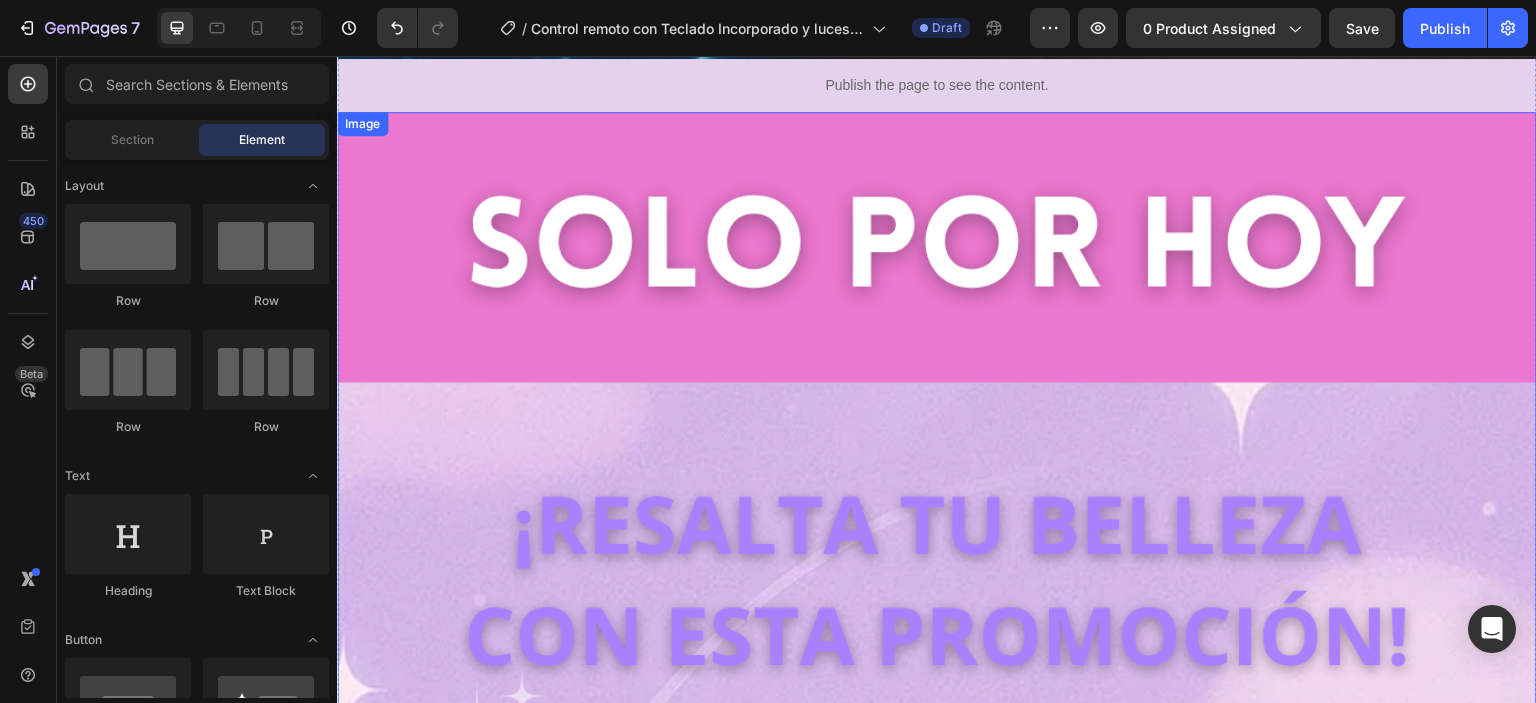 click on "Image
Publish the page to see the content.
Custom Code
Publish the page to see the content.
Custom Code Image Image
Publish the page to see the content.
Custom Code Image Image Image
Publish the page to see the content.
Custom Code Image Image
Publish the page to see the content.
Custom Code Image Image
Publish the page to see the content.
Custom Code" at bounding box center (937, -6395) 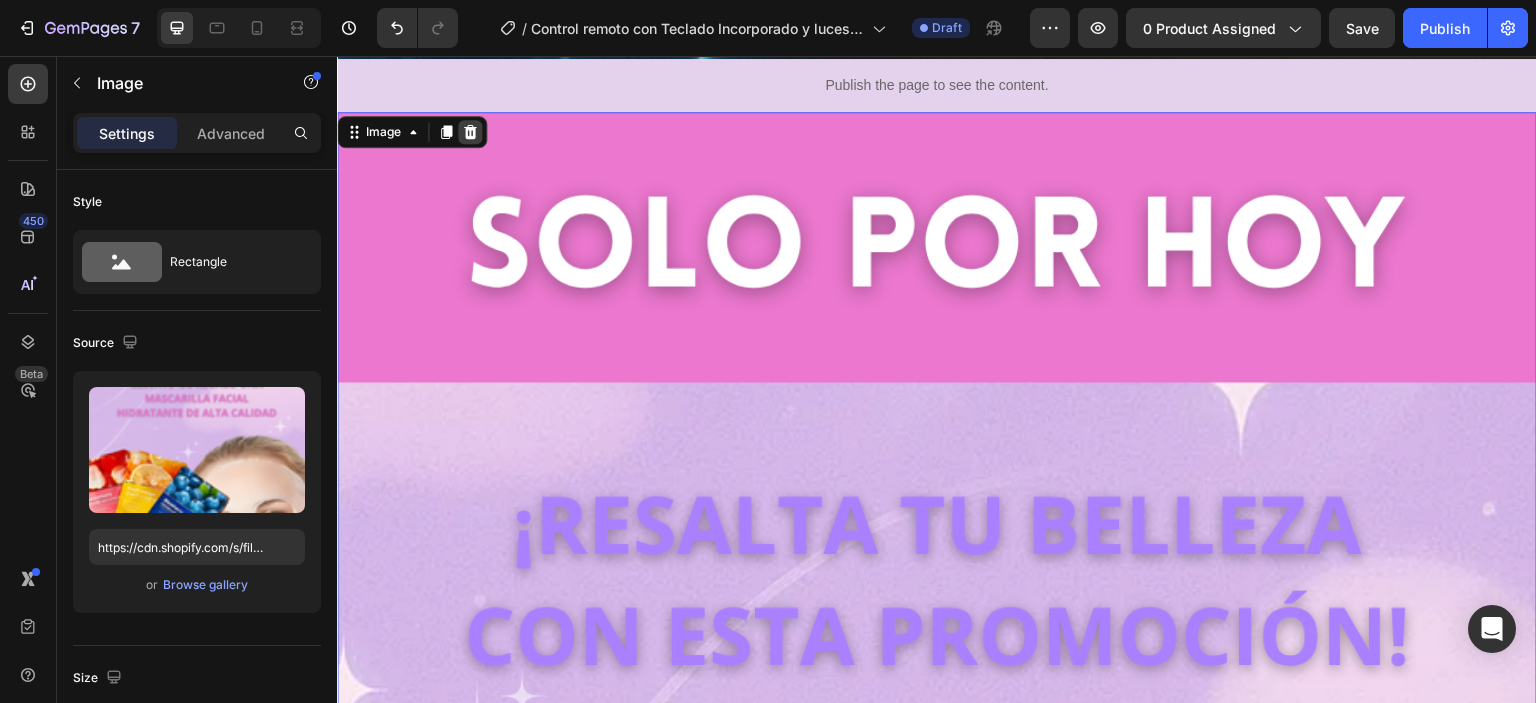 click 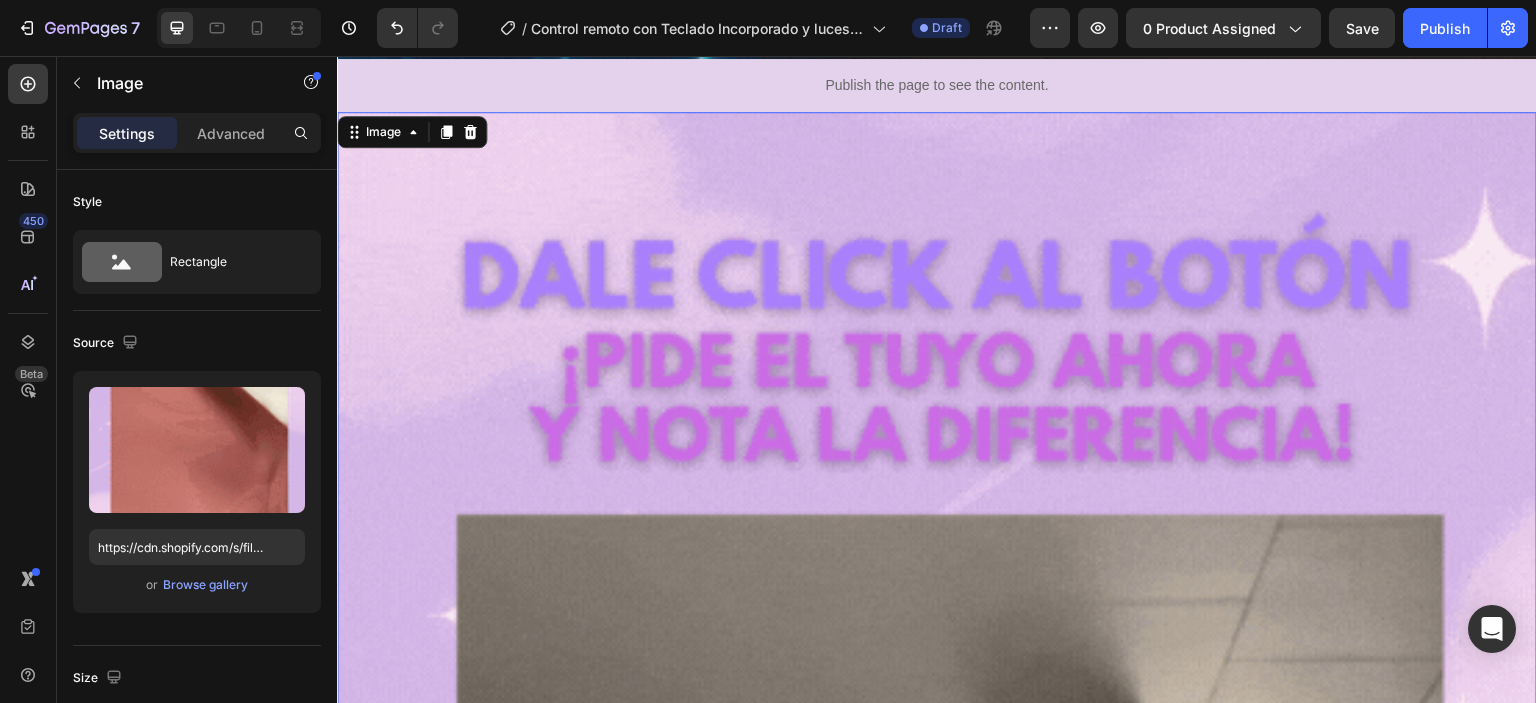 click on "Image
Publish the page to see the content.
Custom Code
Publish the page to see the content.
Custom Code Image Image
Publish the page to see the content.
Custom Code Image Image Image
Publish the page to see the content.
Custom Code Image Image
Publish the page to see the content.
Custom Code Image   0
Publish the page to see the content.
Custom Code" at bounding box center [937, -7461] 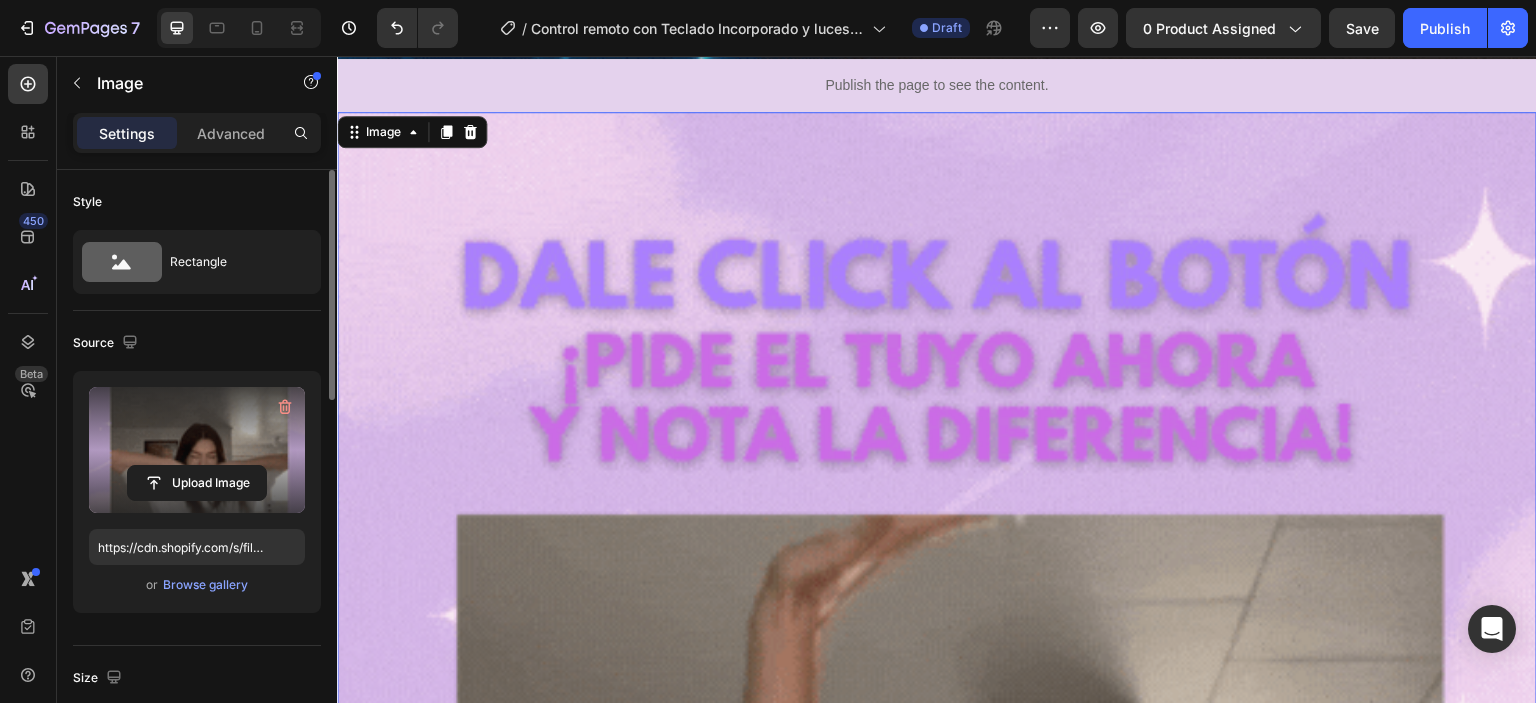 click at bounding box center (197, 450) 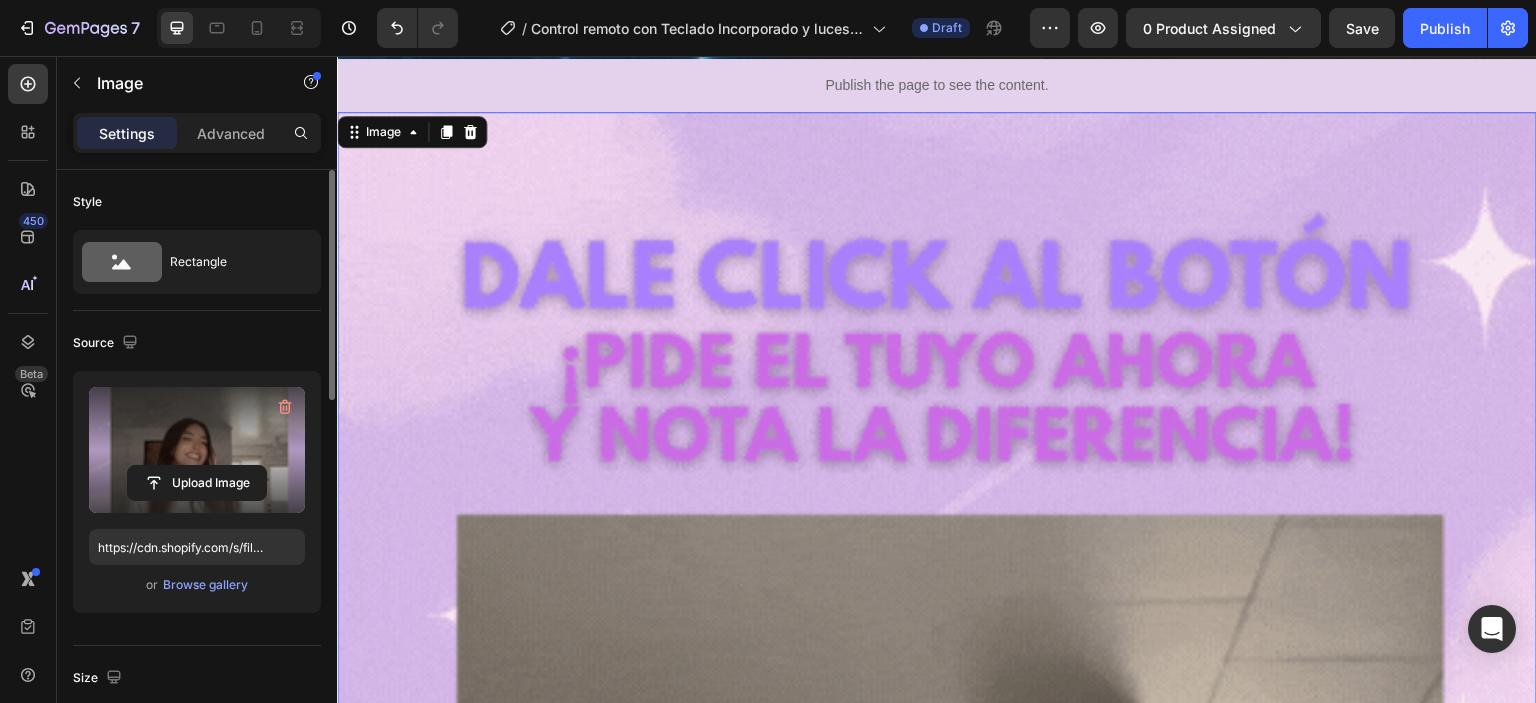 click 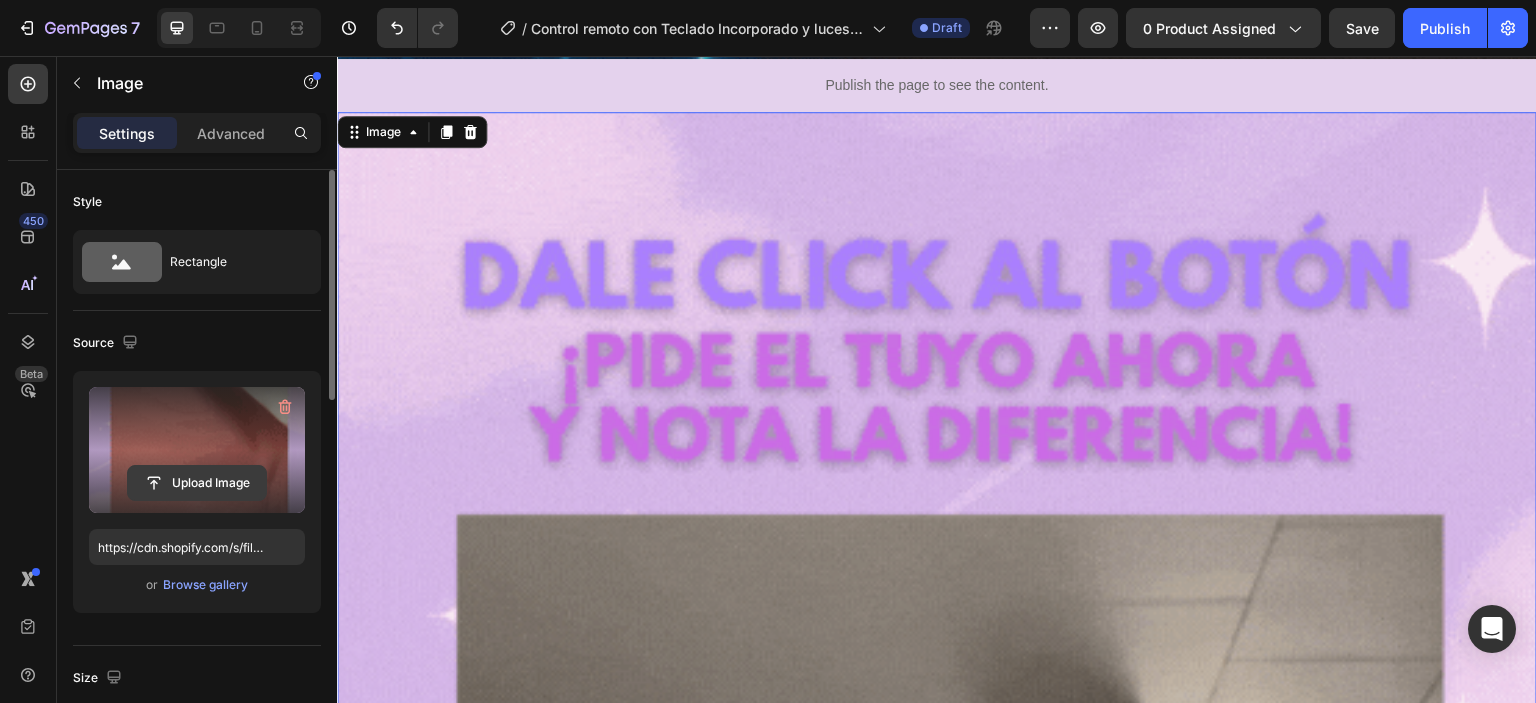 click 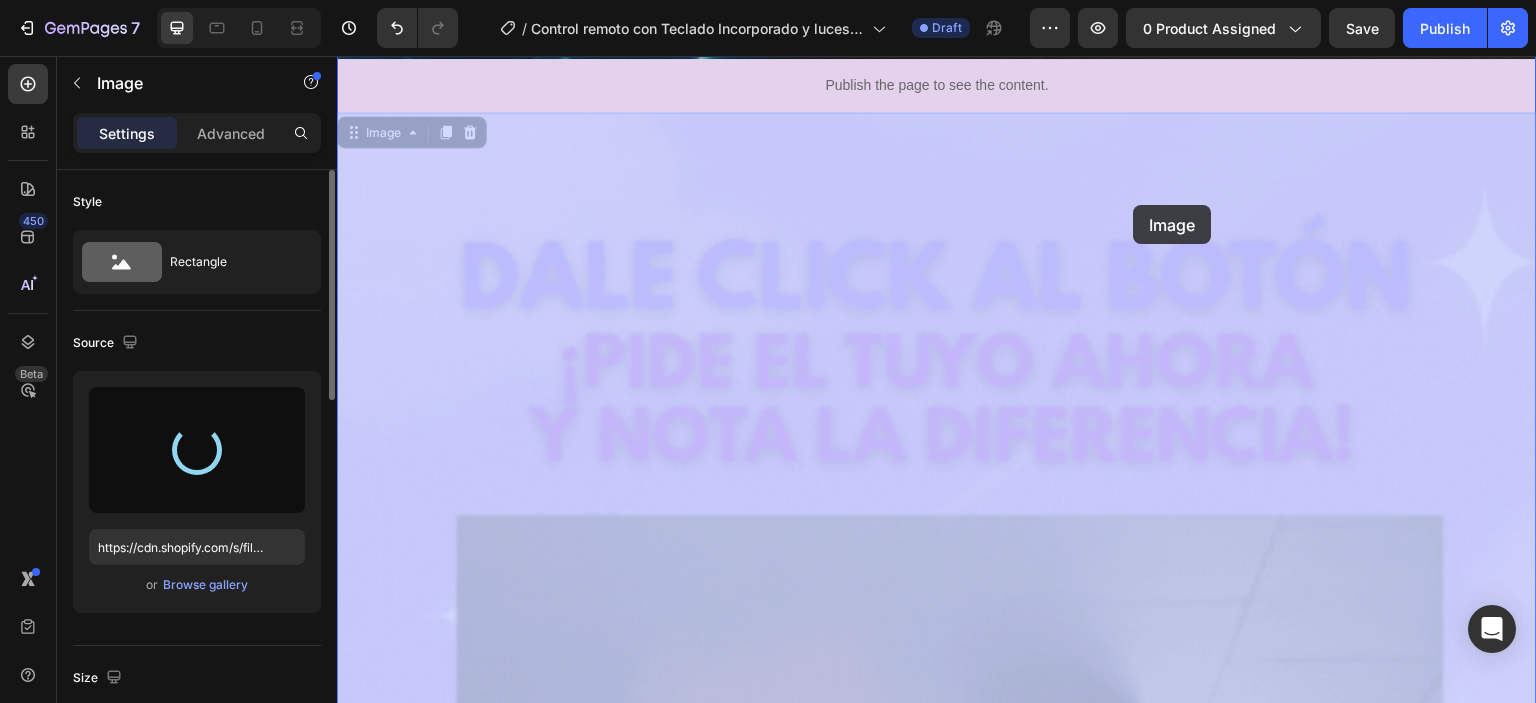 drag, startPoint x: 1053, startPoint y: 134, endPoint x: 1230, endPoint y: 295, distance: 239.26973 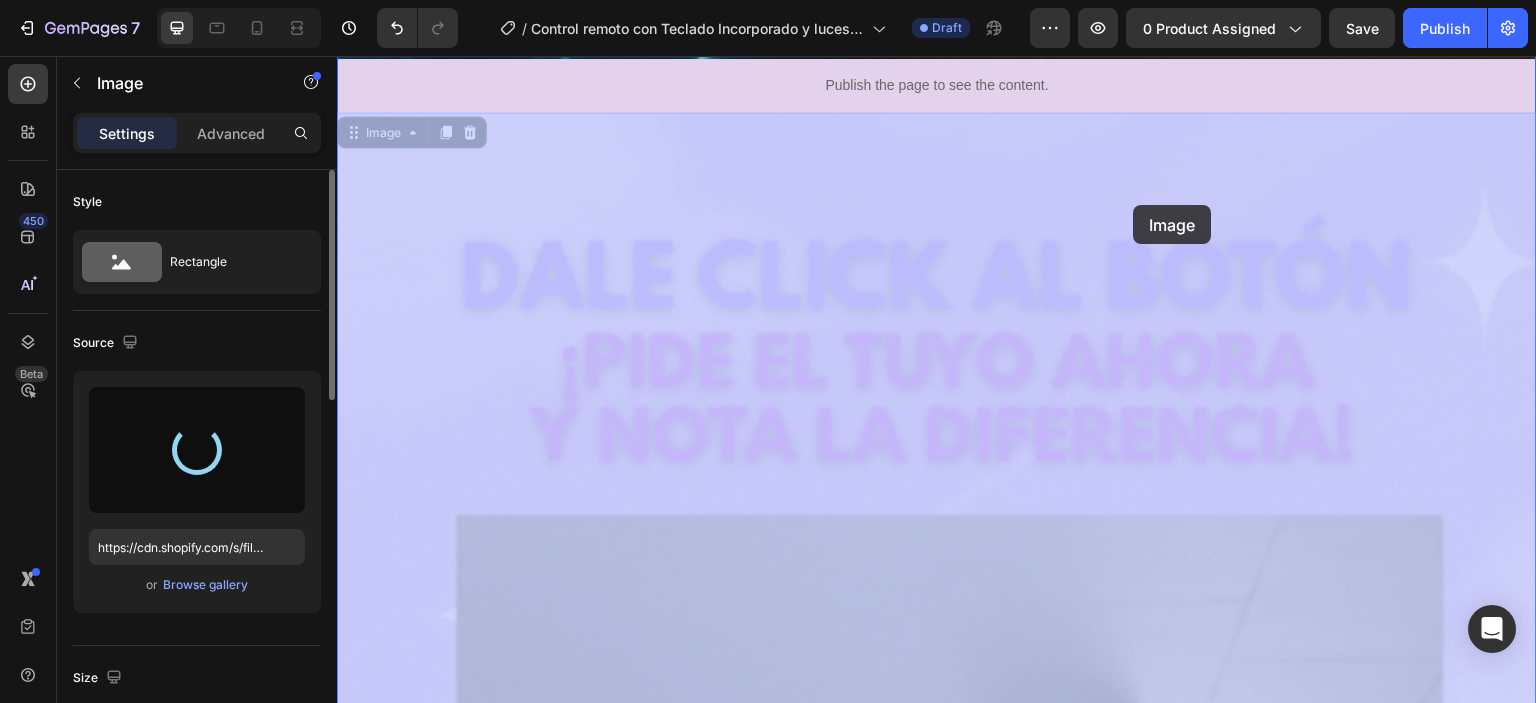 click on "Header Image
Publish the page to see the content.
Custom Code
Publish the page to see the content.
Custom Code Image Image
Publish the page to see the content.
Custom Code Image Image Image
Publish the page to see the content.
Custom Code Image Image
Publish the page to see the content.
Custom Code Image Image
Publish the page to see the content.
Custom Code Image   0 Image   0
Publish the page to see the content.
Custom Code Section 1 Root Start with Sections from sidebar Add sections Add elements Start with Generating from URL or image Add section Choose templates inspired by CRO experts Generate layout from URL or image Add blank section then drag & drop elements Footer" at bounding box center (937, -7362) 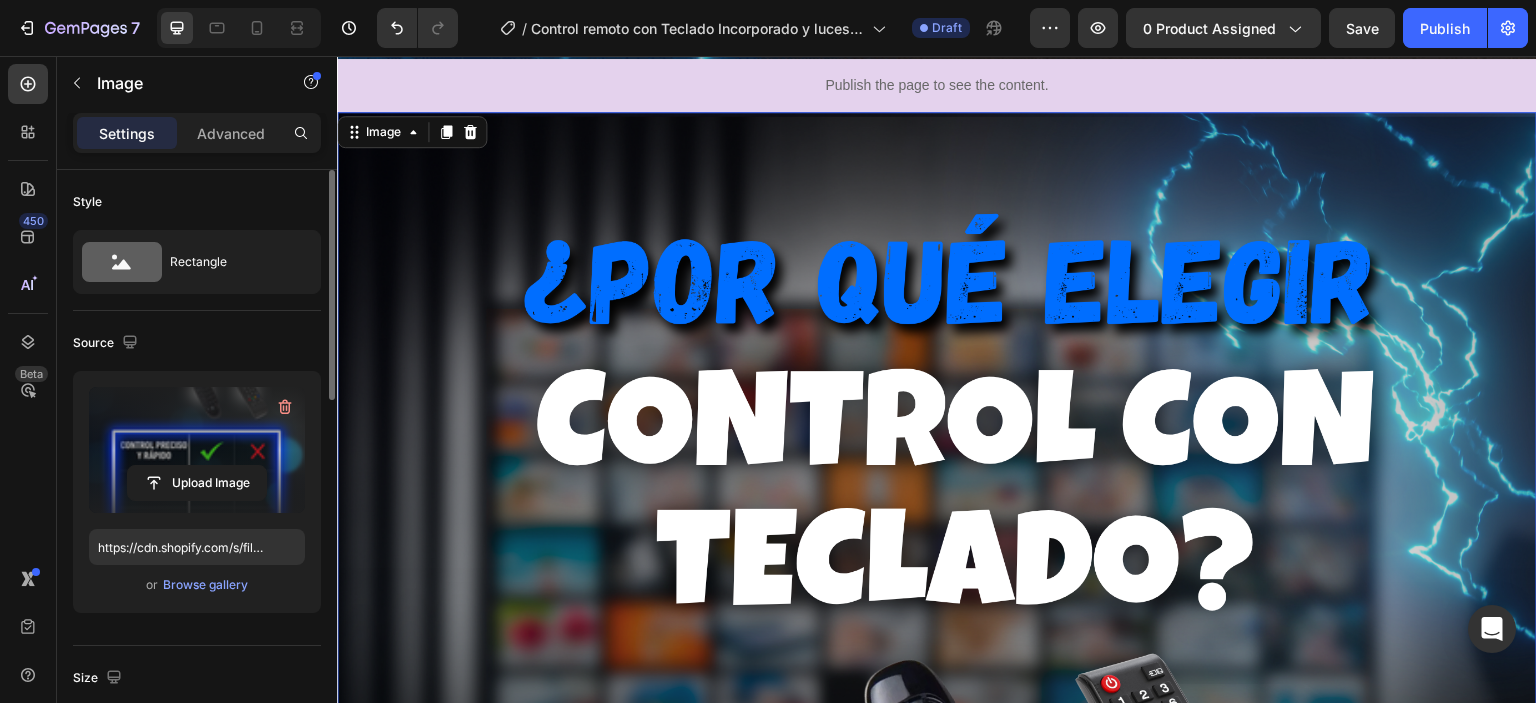 type on "https://cdn.shopify.com/s/files/1/0711/2091/2419/files/gempages_555272683223253826-8710b8eb-9fa6-4a7c-842e-a55382b2d7ea.png" 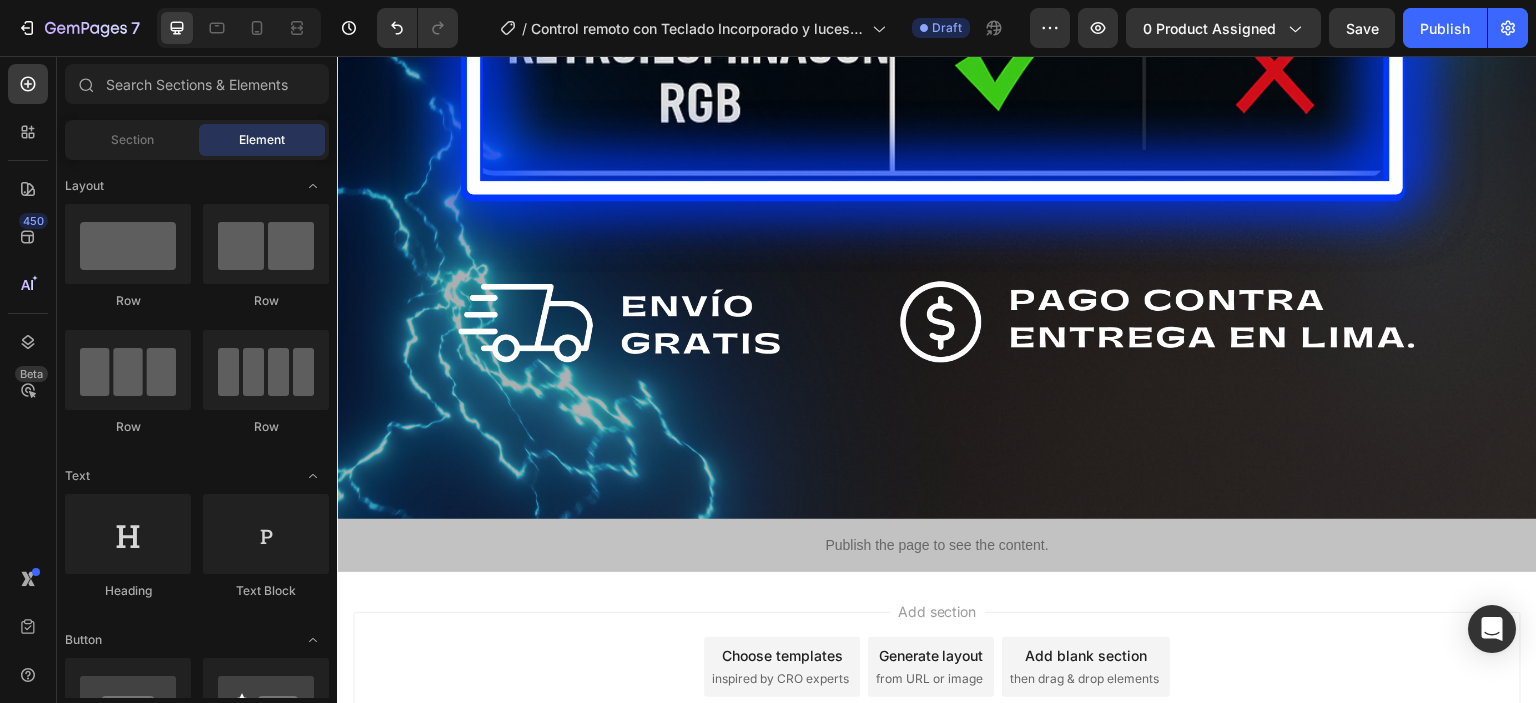 scroll, scrollTop: 19151, scrollLeft: 0, axis: vertical 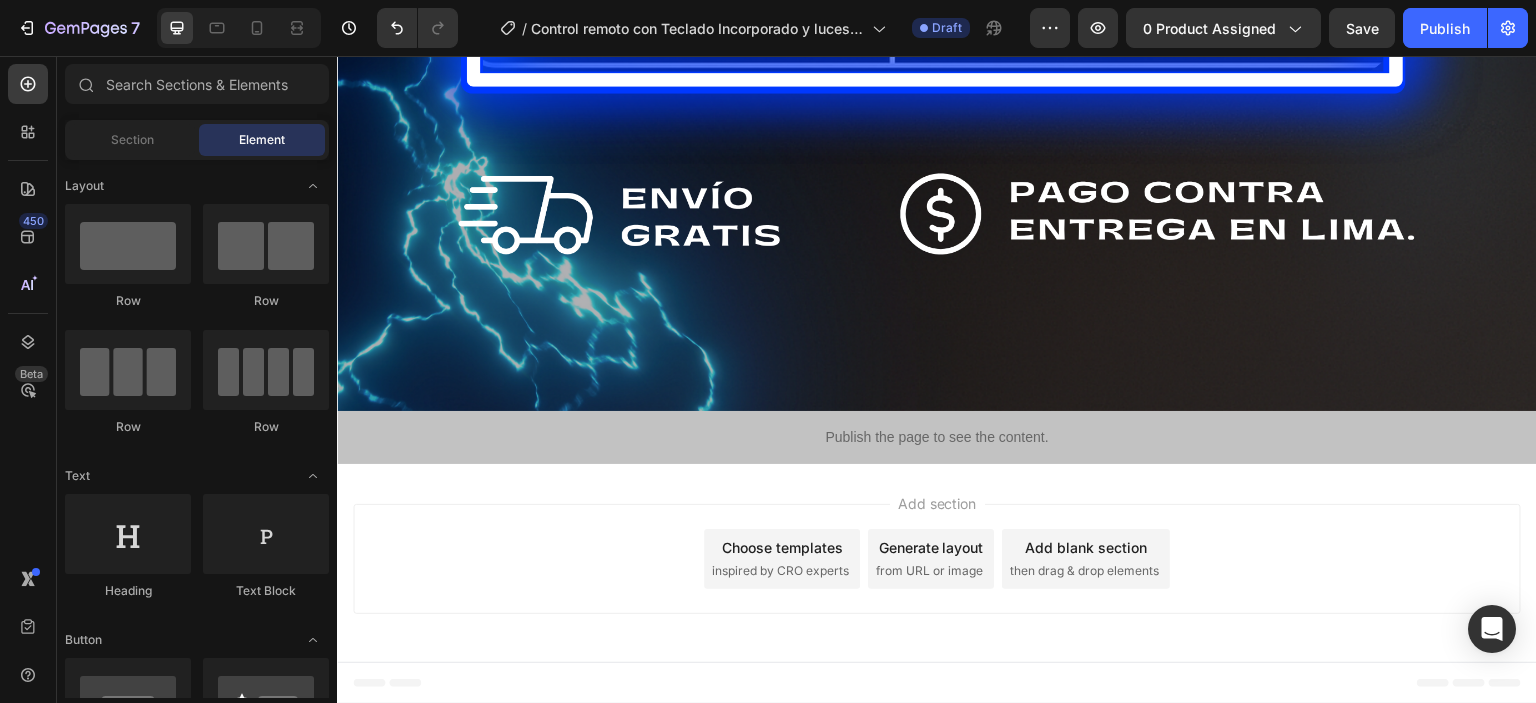 click on "Add section Choose templates inspired by CRO experts Generate layout from URL or image Add blank section then drag & drop elements" at bounding box center (937, 563) 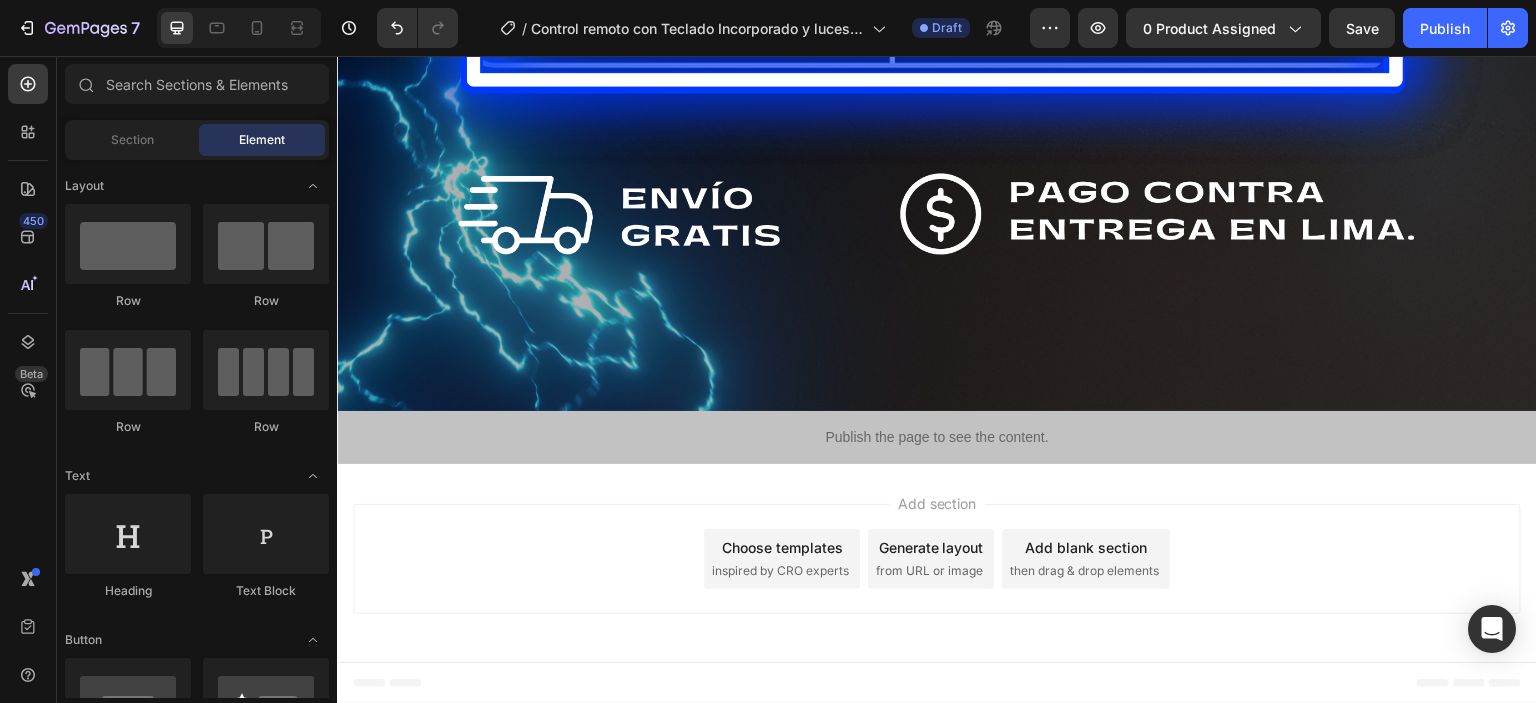 click on "Add section Choose templates inspired by CRO experts Generate layout from URL or image Add blank section then drag & drop elements" at bounding box center (937, 563) 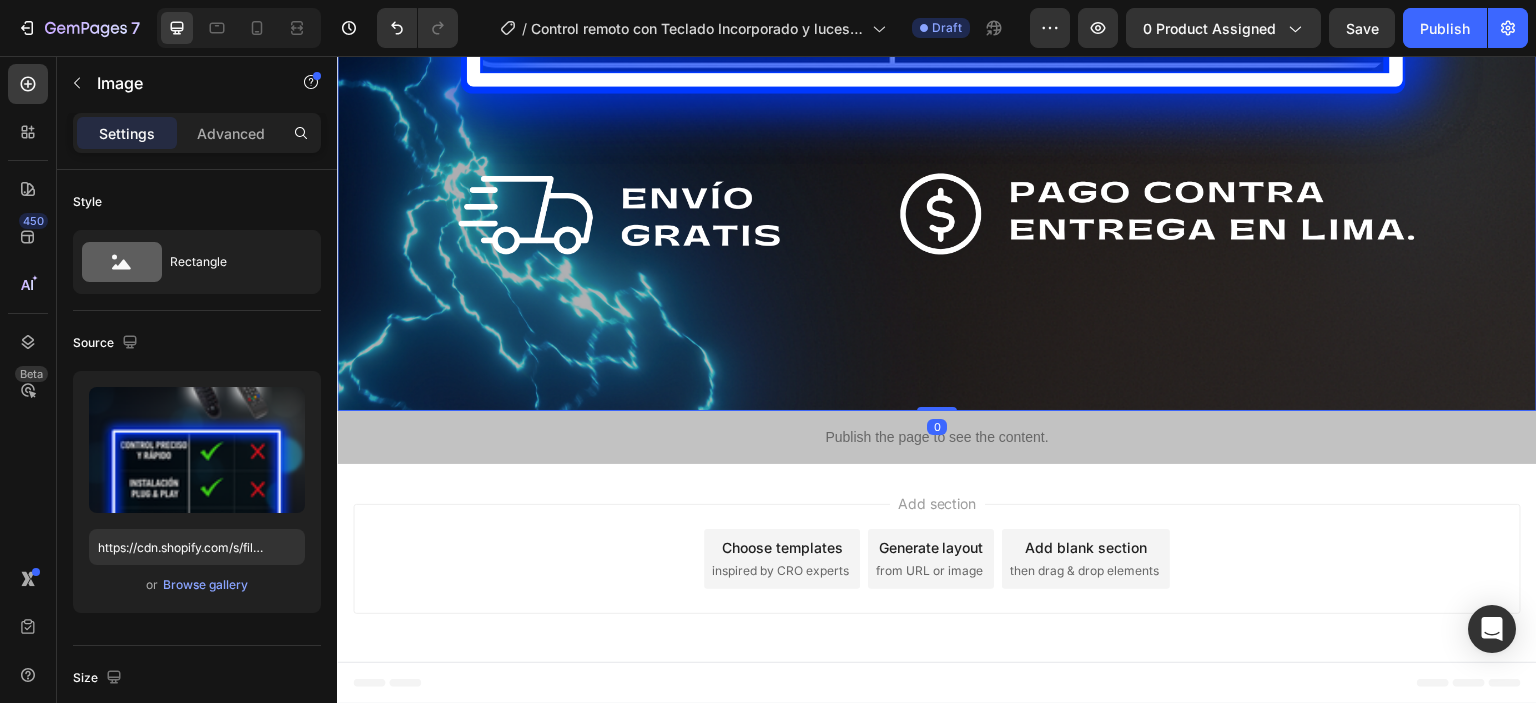 click on "Image
Publish the page to see the content.
Custom Code
Publish the page to see the content.
Custom Code Image Image
Publish the page to see the content.
Custom Code Image Image Image
Publish the page to see the content.
Custom Code Image Image
Publish the page to see the content.
Custom Code Image   0
Publish the page to see the content.
Custom Code" at bounding box center (937, -9295) 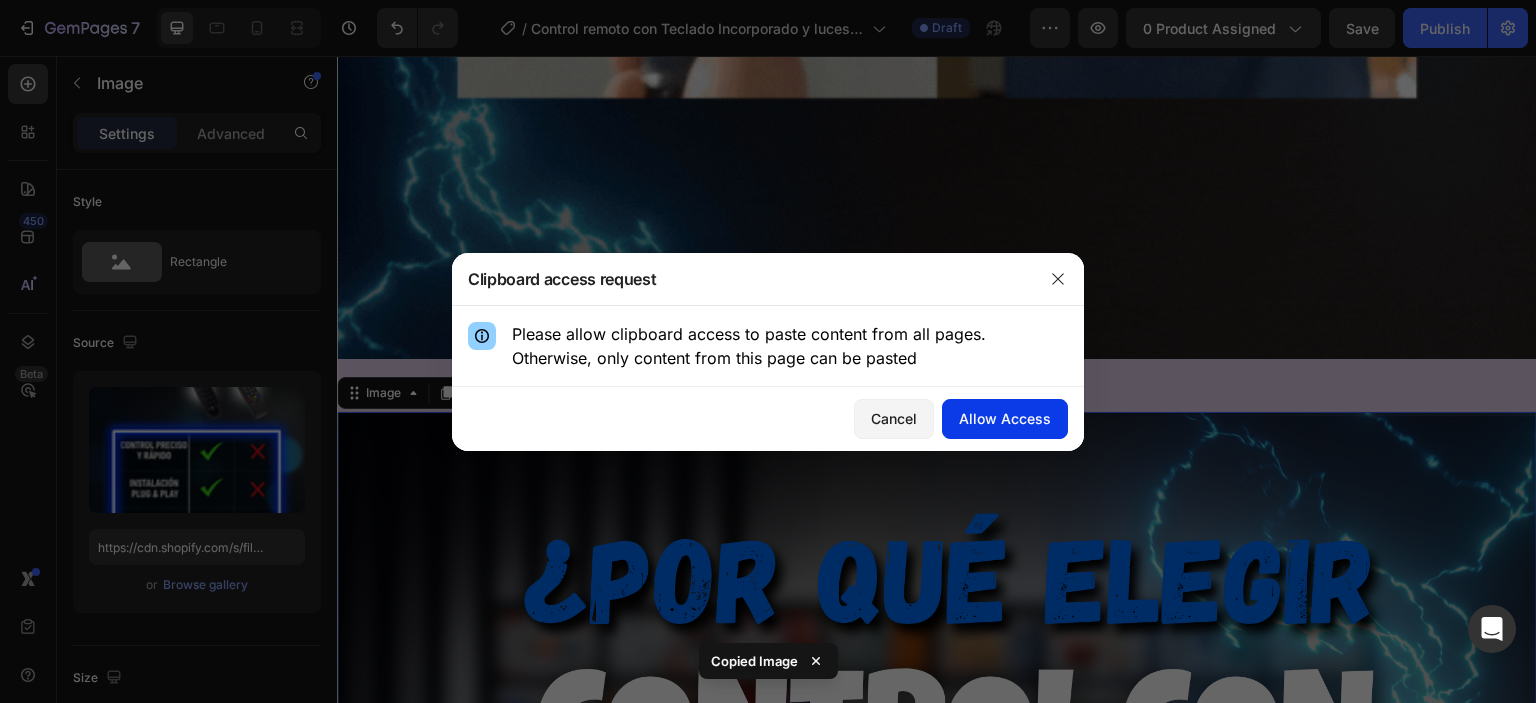 click on "Allow Access" at bounding box center (1005, 418) 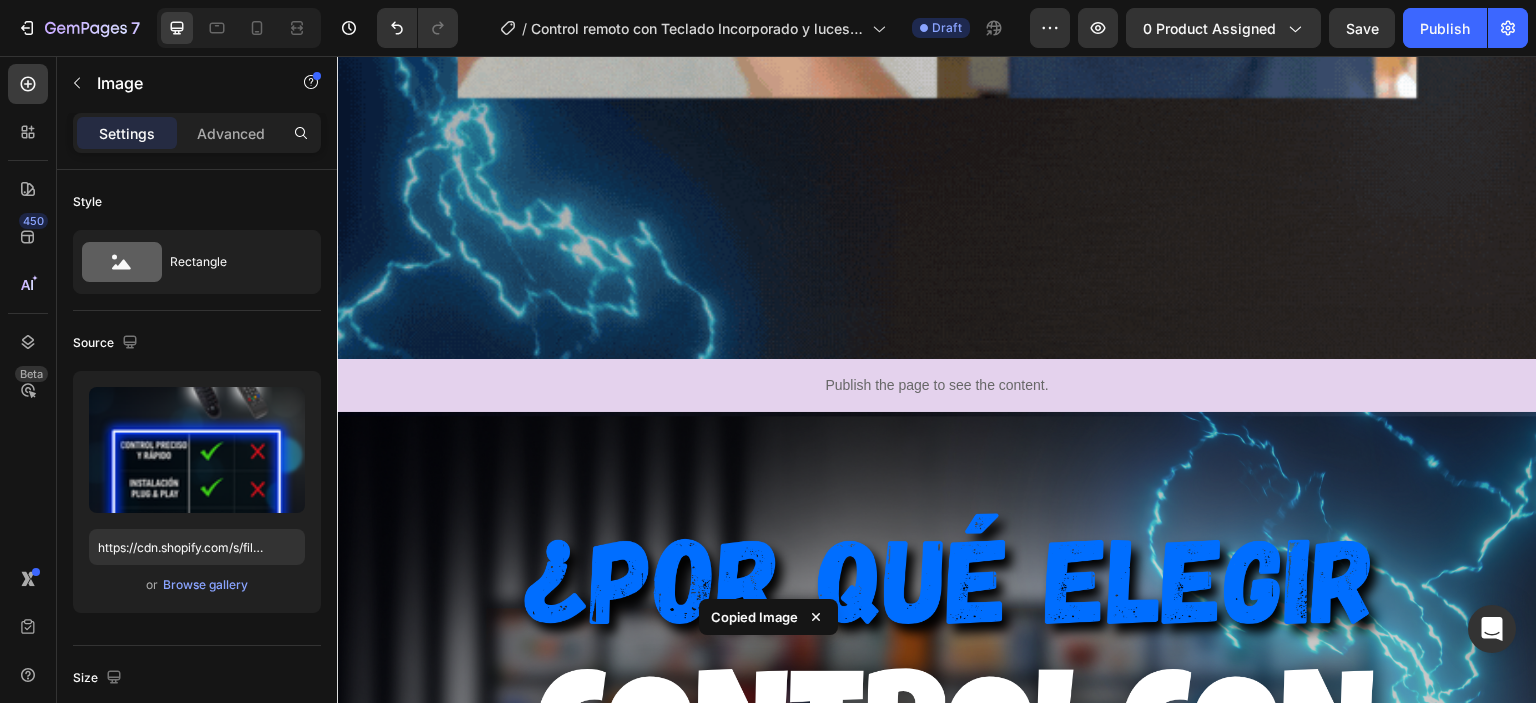 scroll, scrollTop: 135, scrollLeft: 0, axis: vertical 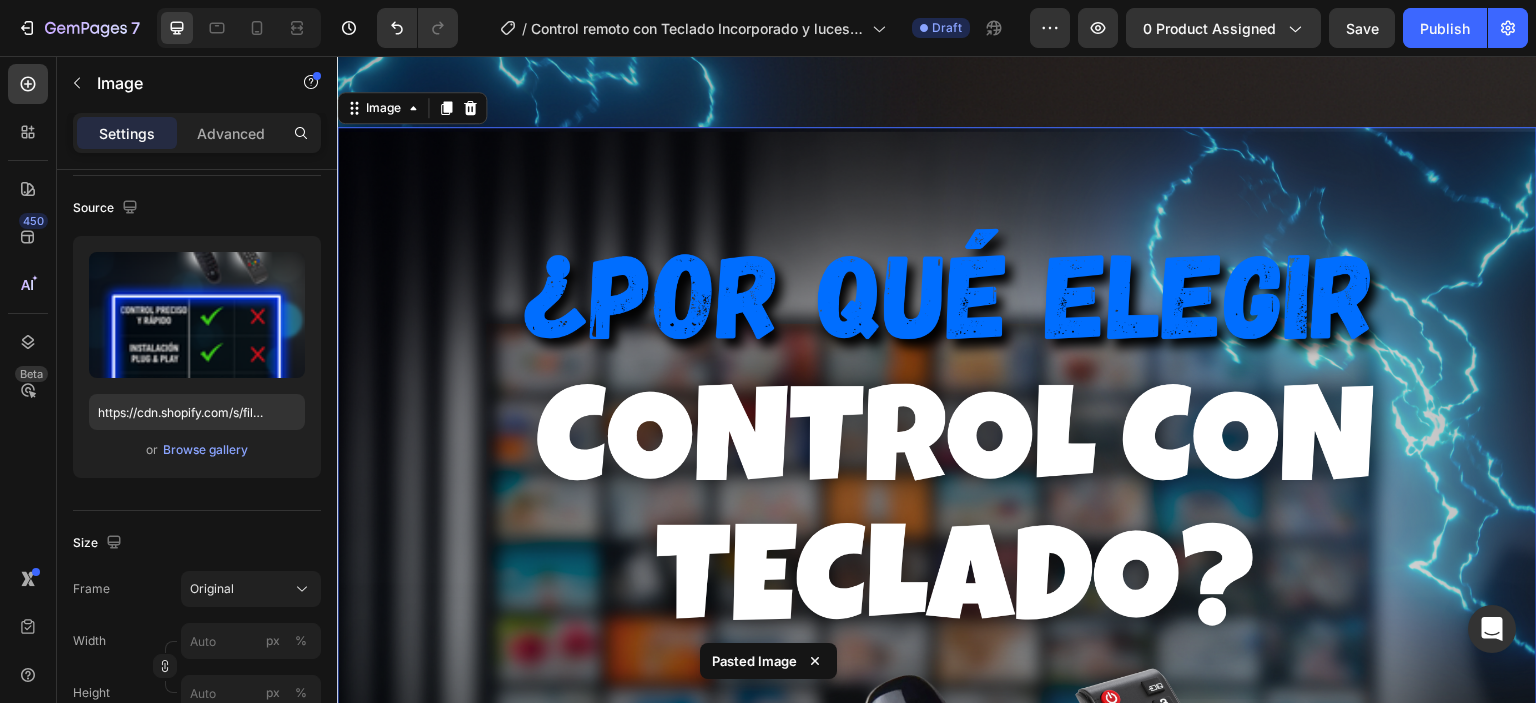 click on "Image
Publish the page to see the content.
Custom Code
Publish the page to see the content.
Custom Code Image Image
Publish the page to see the content.
Custom Code Image Image Image
Publish the page to see the content.
Custom Code Image Image
Publish the page to see the content.
Custom Code Image Image   0
Publish the page to see the content.
Custom Code" at bounding box center (937, -8513) 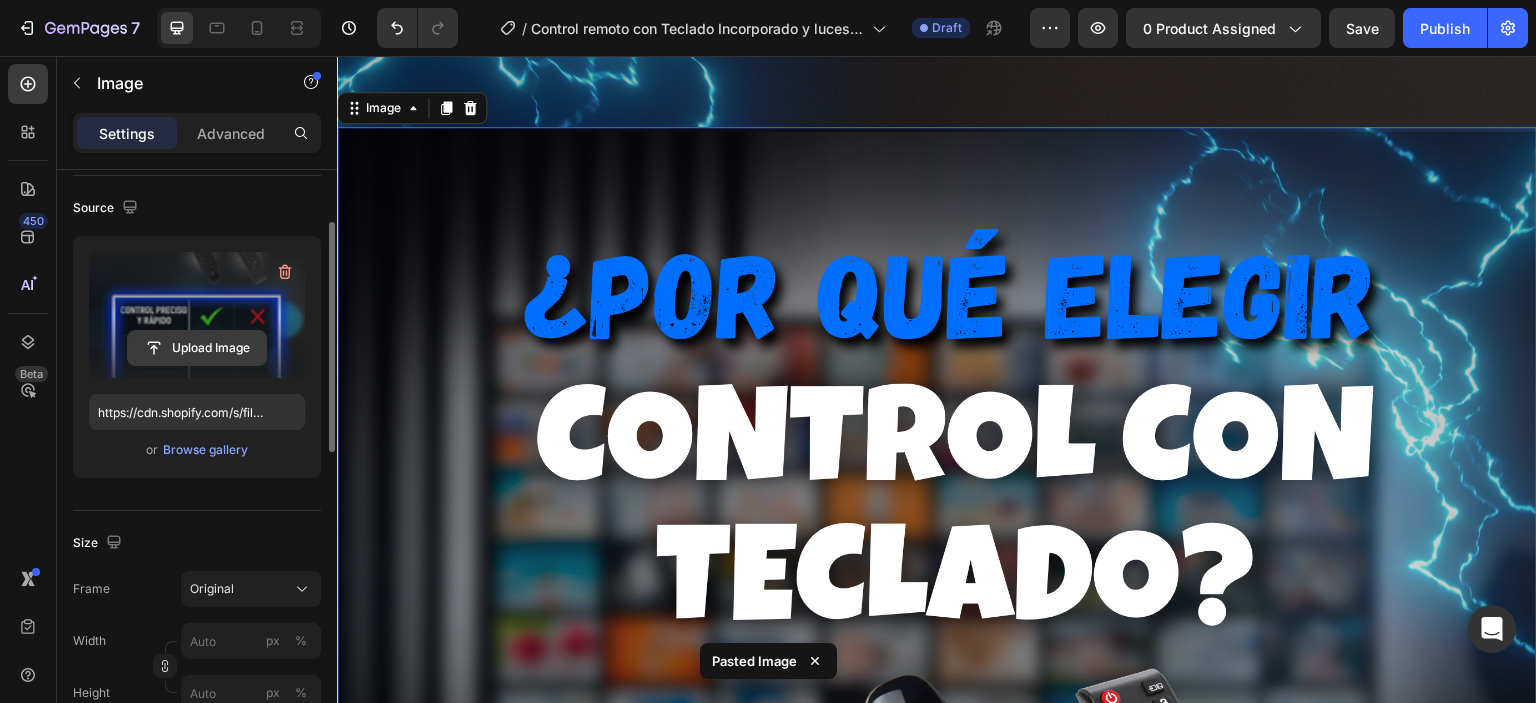 click 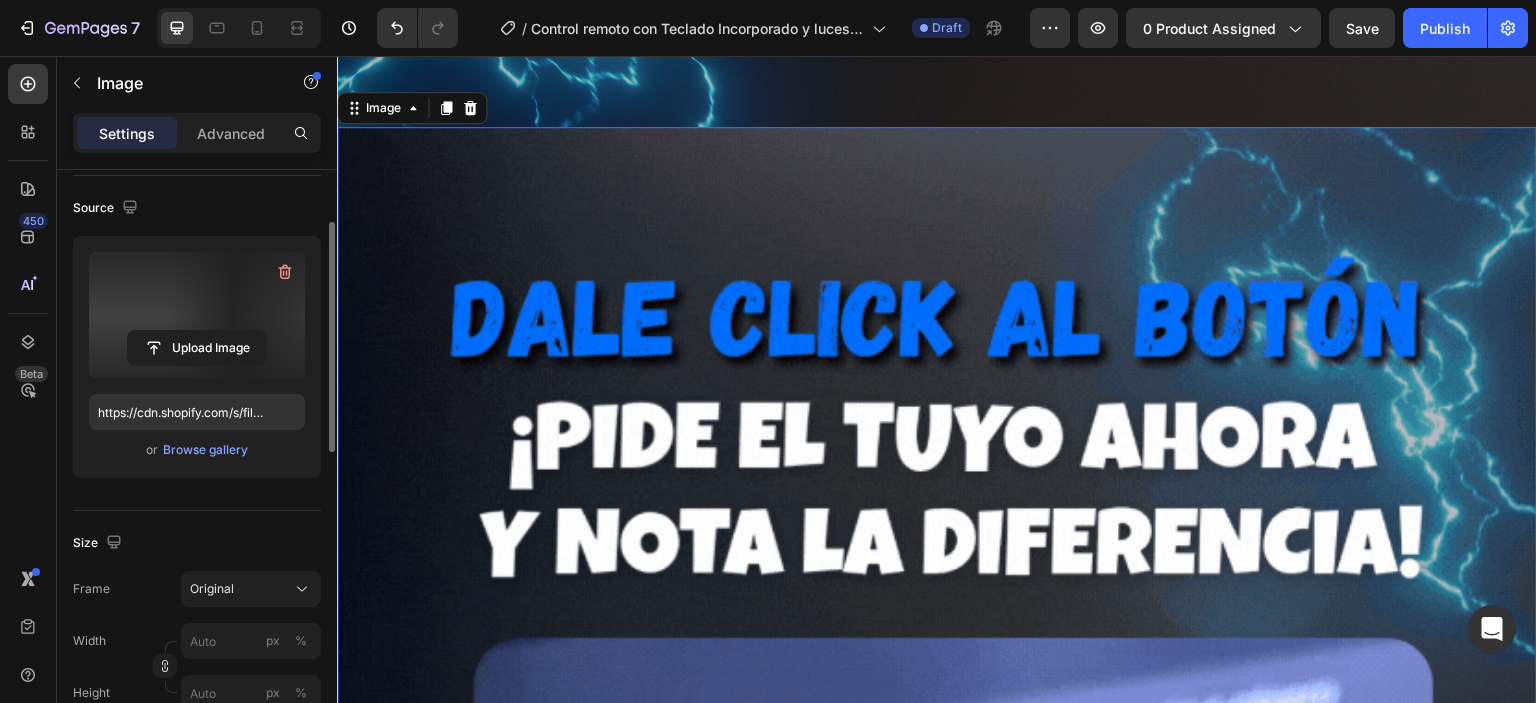 type on "https://cdn.shopify.com/s/files/1/0711/2091/2419/files/gempages_555272683223253826-3c7d6453-4421-4d1b-a051-b3e7ca4d5696.gif" 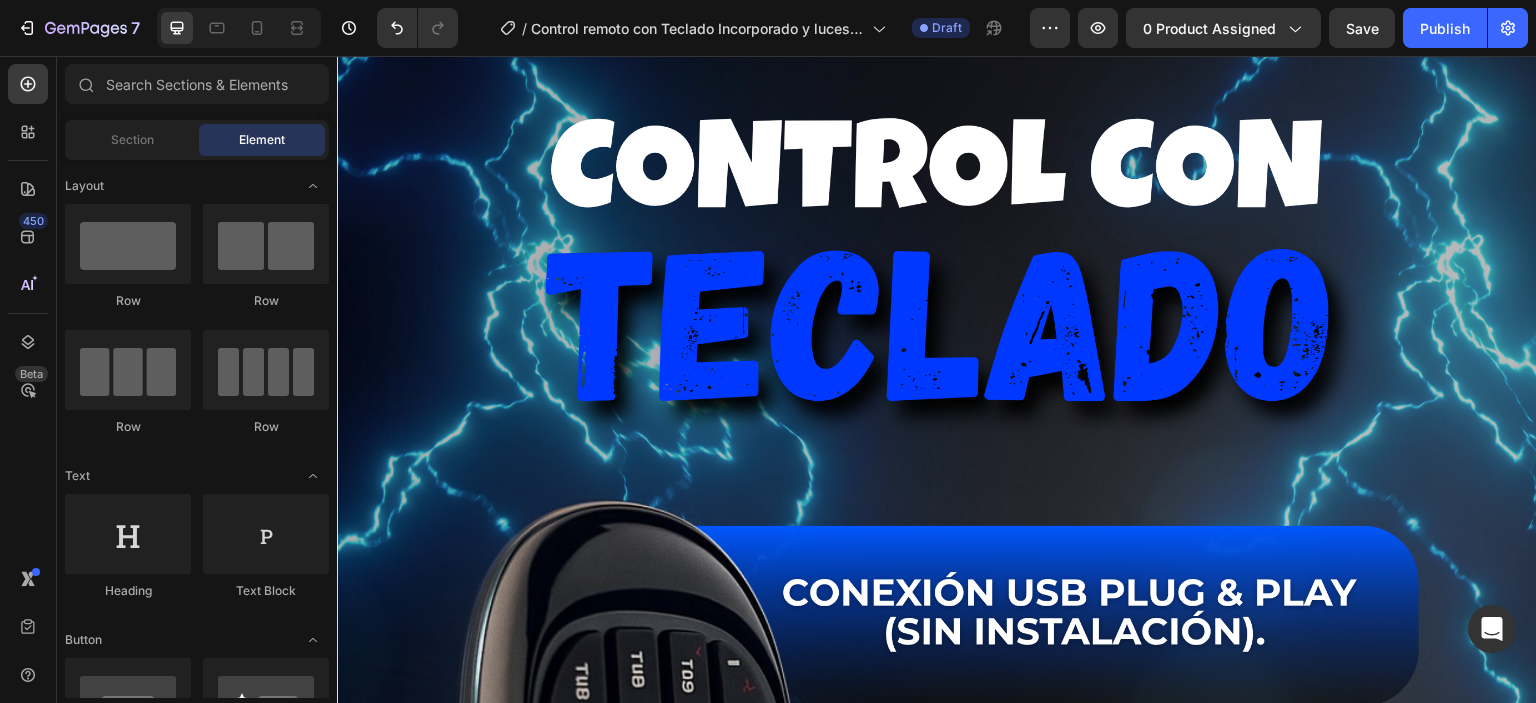 scroll, scrollTop: 0, scrollLeft: 0, axis: both 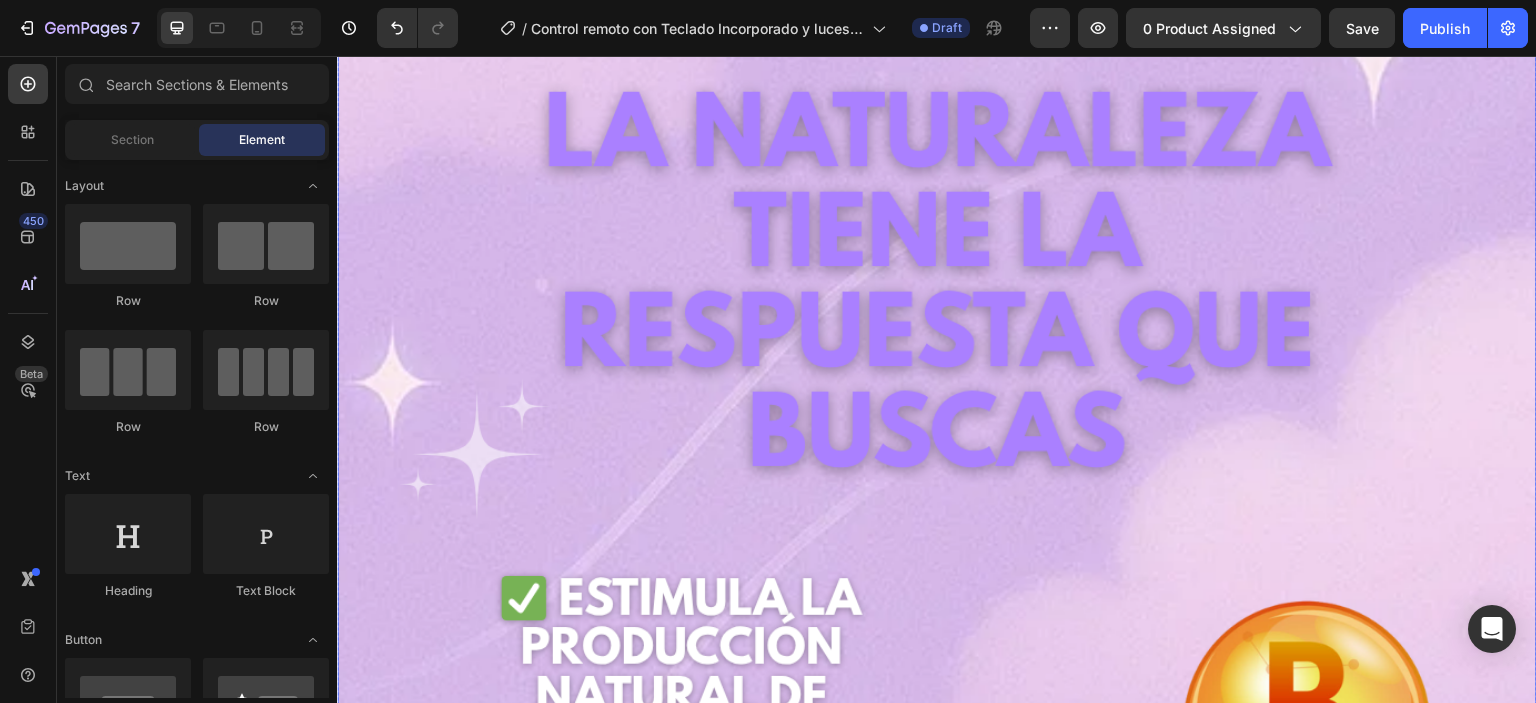 click at bounding box center [937, 1023] 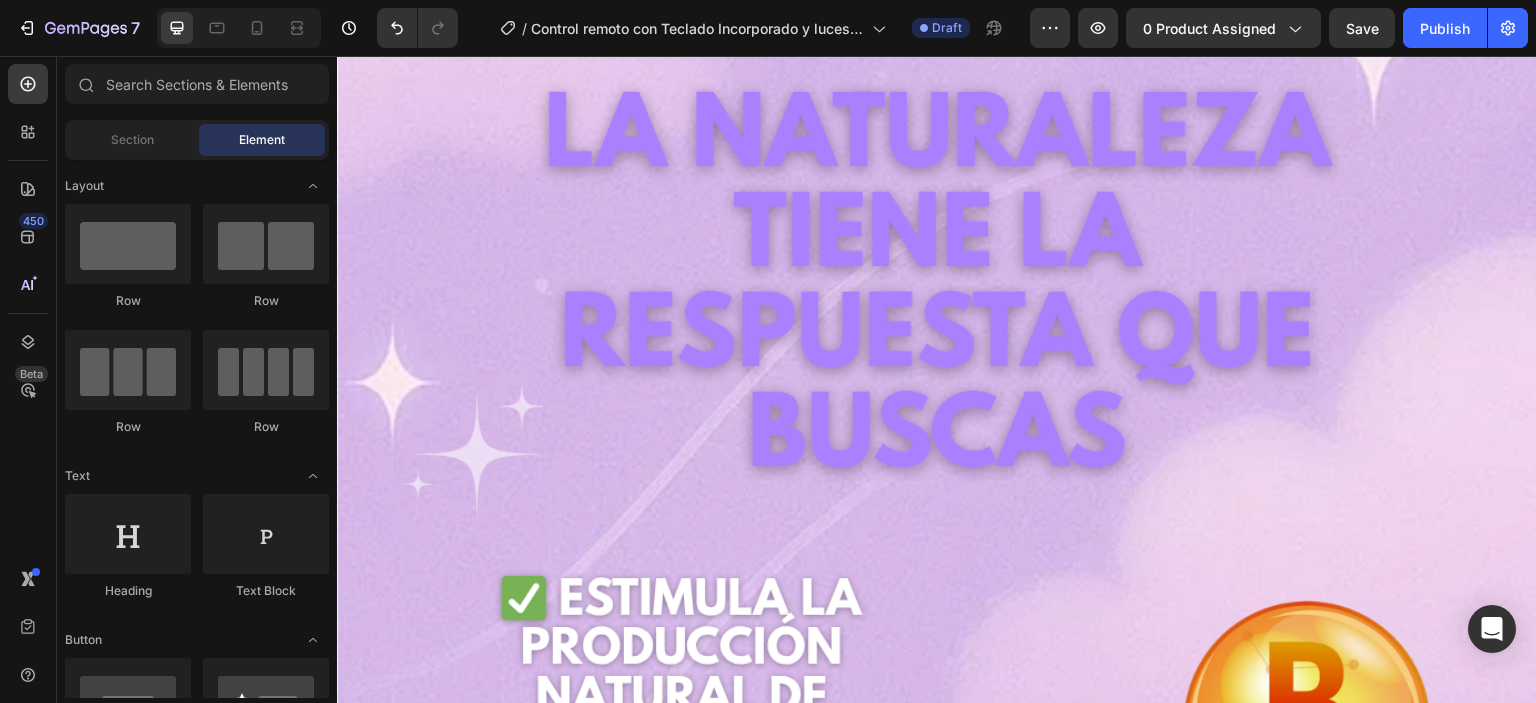 scroll, scrollTop: 0, scrollLeft: 0, axis: both 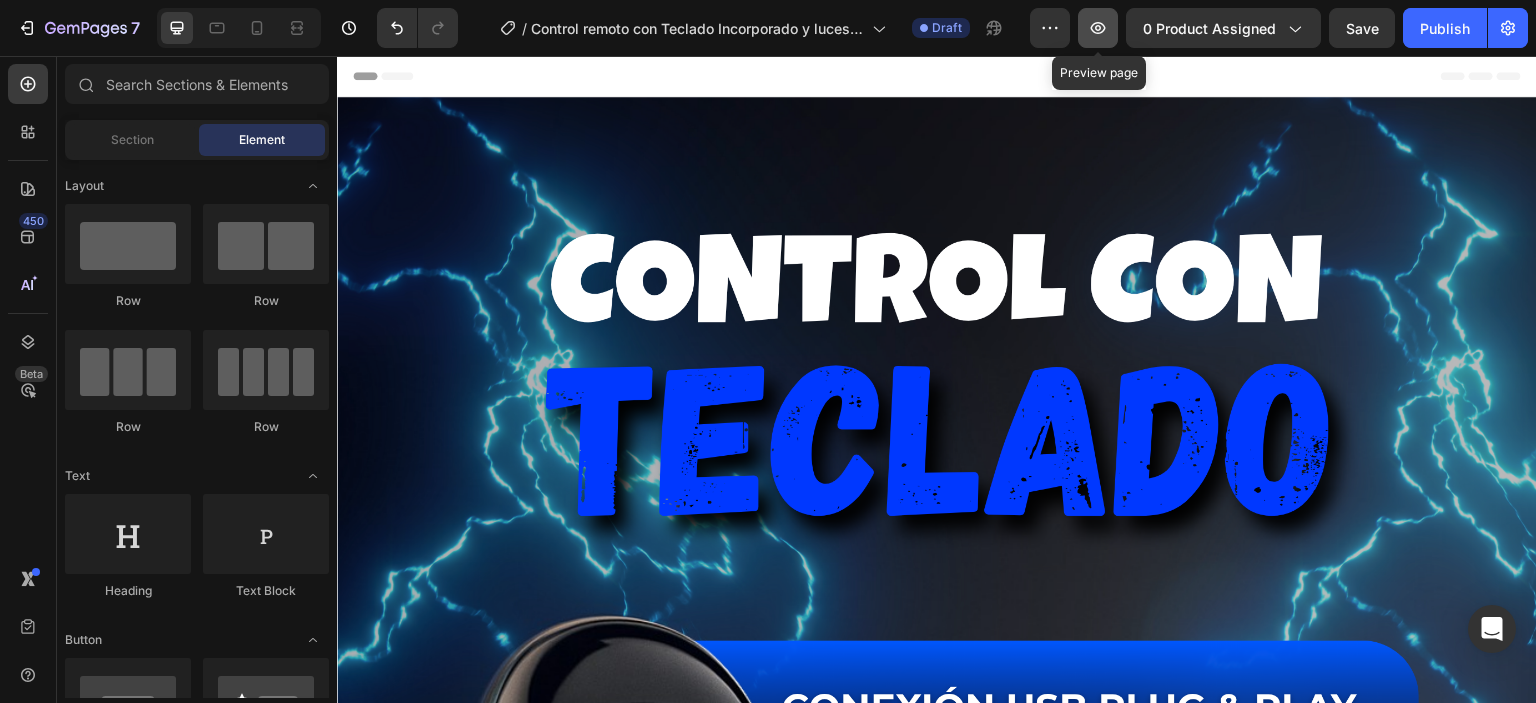 click 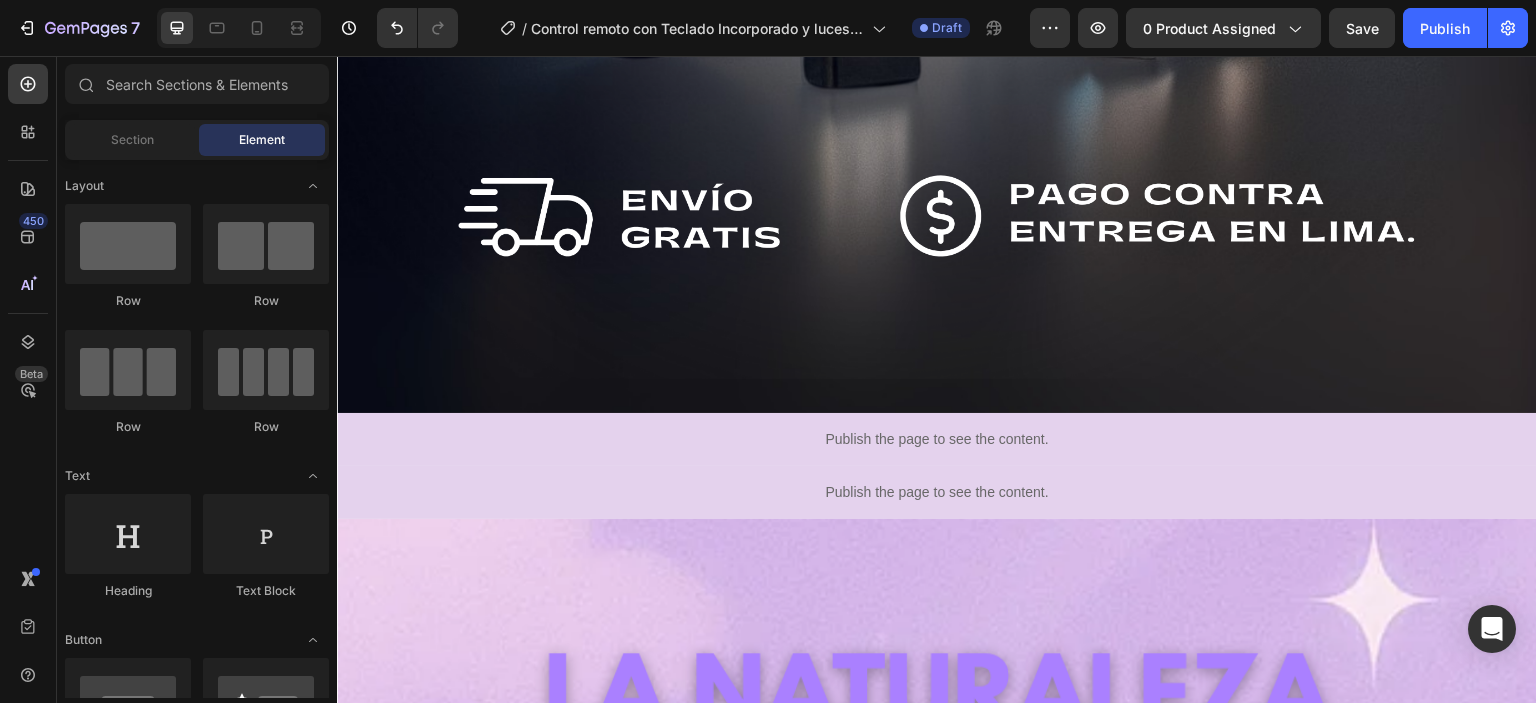 scroll, scrollTop: 1705, scrollLeft: 0, axis: vertical 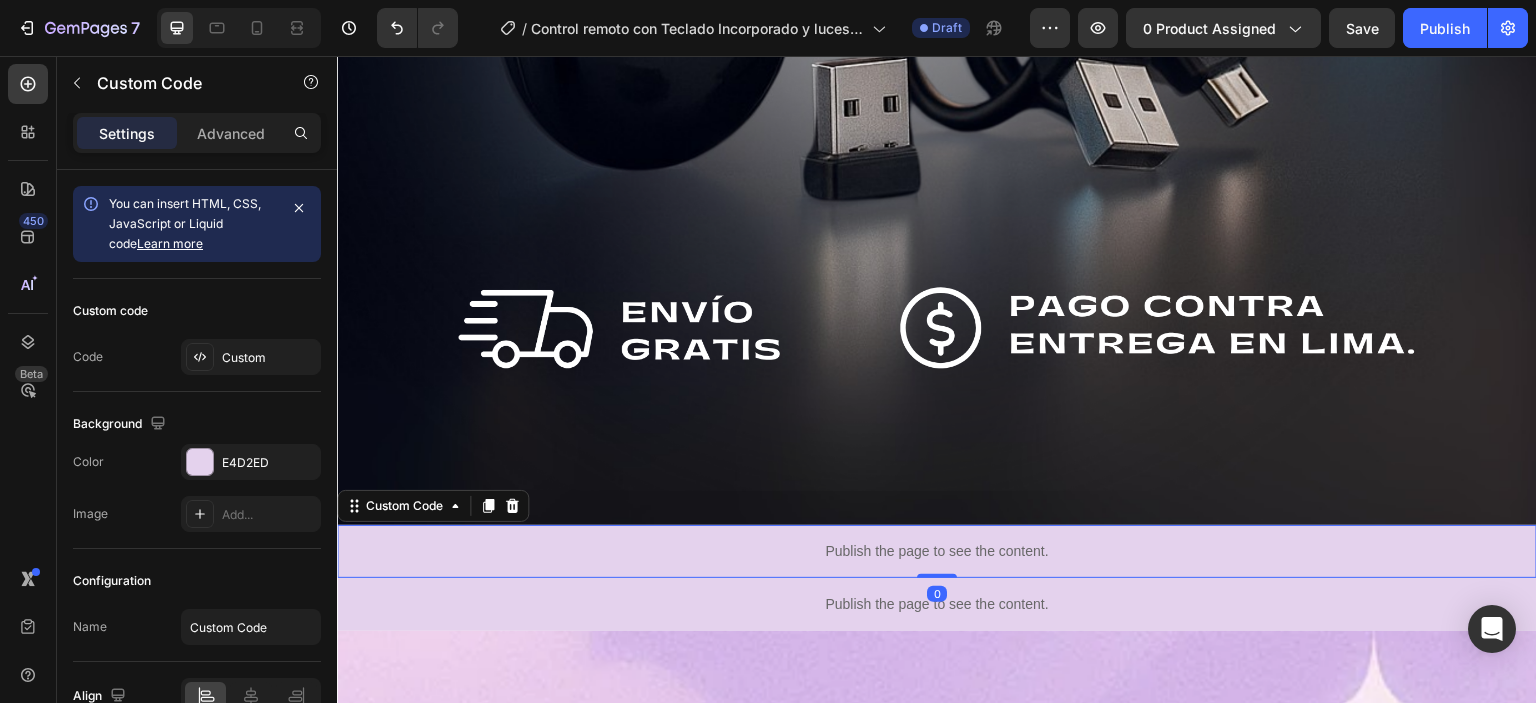 click on "Image
Publish the page to see the content.
Custom Code   0
Publish the page to see the content.
Custom Code Image Image
Publish the page to see the content.
Custom Code Image Image Image
Publish the page to see the content.
Custom Code Image Image
Publish the page to see the content.
Custom Code Image Image
Publish the page to see the content.
Custom Code" at bounding box center [937, 9217] 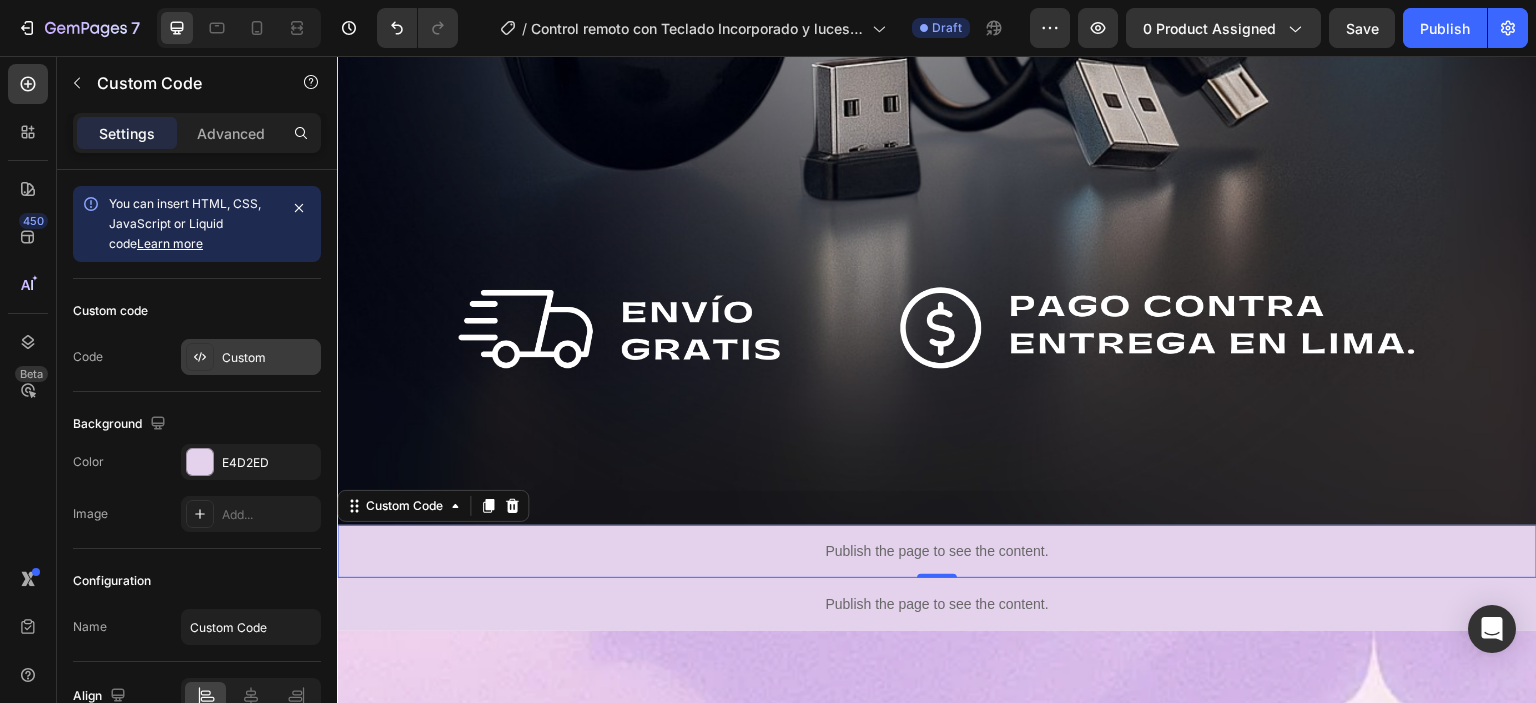 click on "Custom" at bounding box center (269, 358) 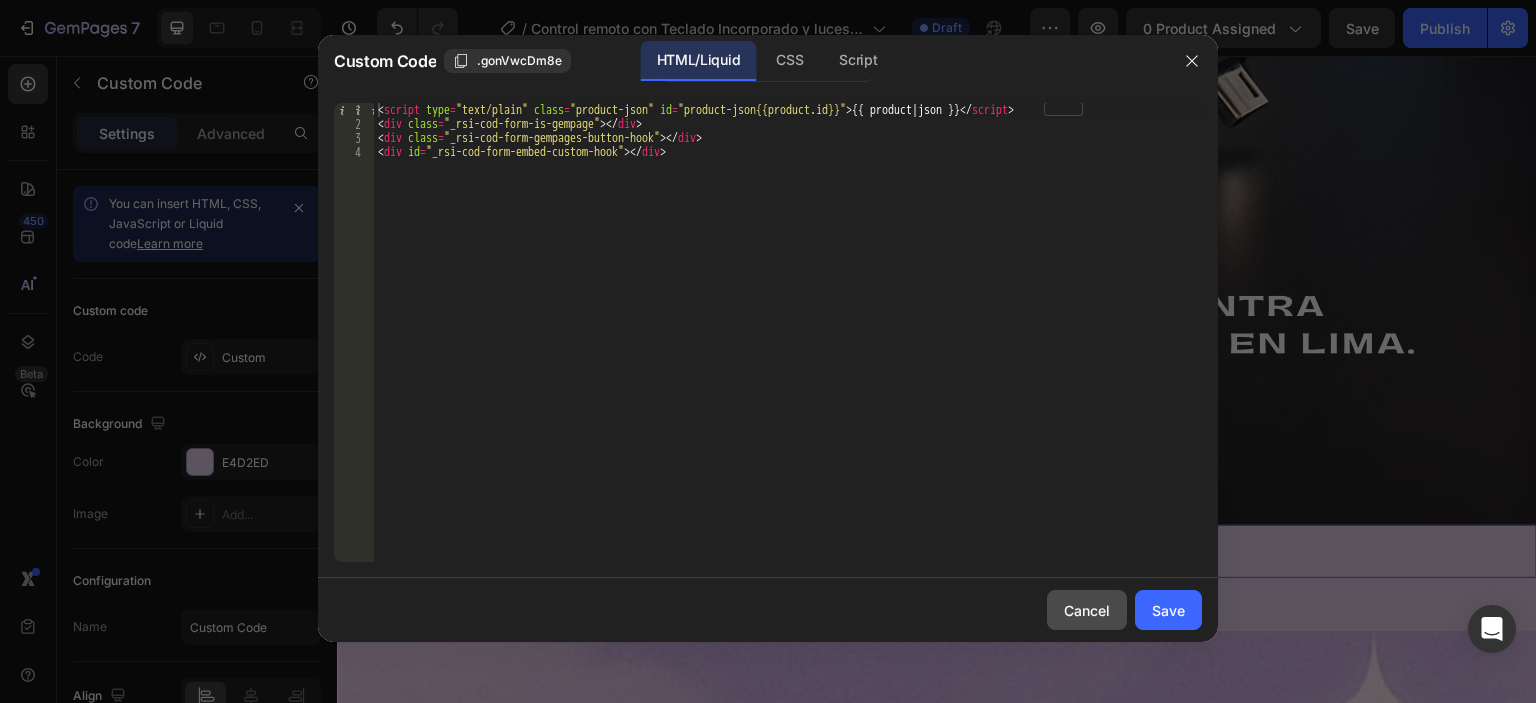 click on "Cancel" at bounding box center (1087, 610) 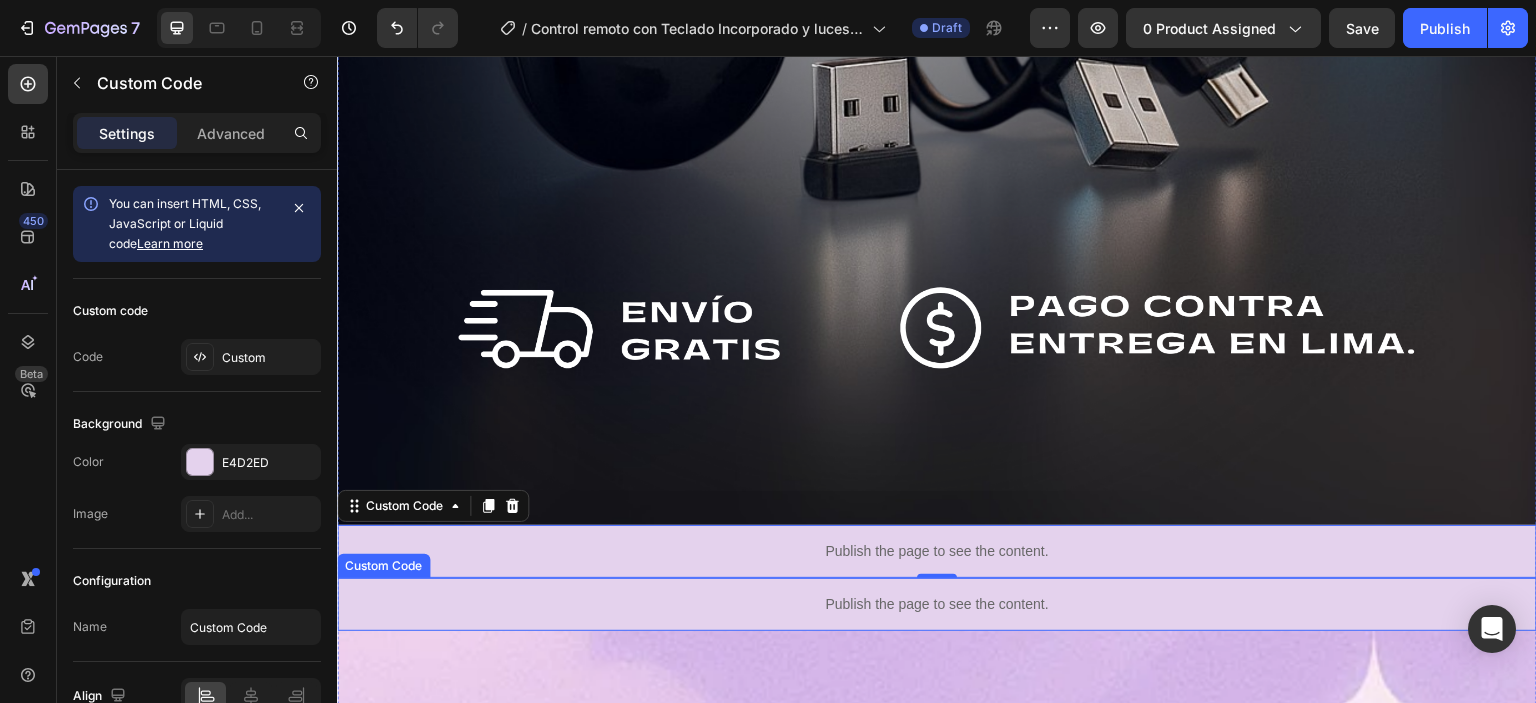 scroll, scrollTop: 105, scrollLeft: 0, axis: vertical 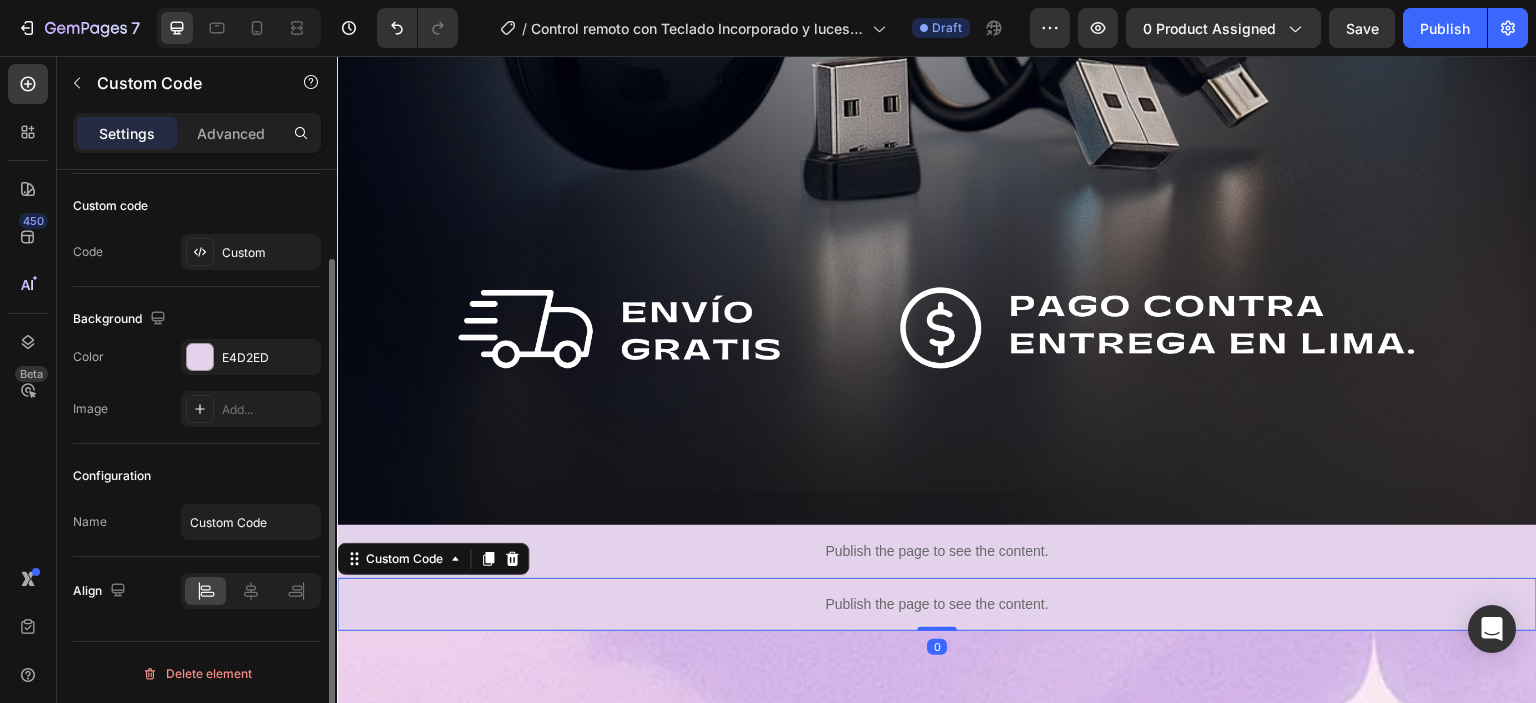 click on "Image
Publish the page to see the content.
Custom Code
Publish the page to see the content.
Custom Code   0 Image Image
Publish the page to see the content.
Custom Code Image Image Image
Publish the page to see the content.
Custom Code Image Image
Publish the page to see the content.
Custom Code Image Image
Publish the page to see the content.
Custom Code" at bounding box center [937, 9217] 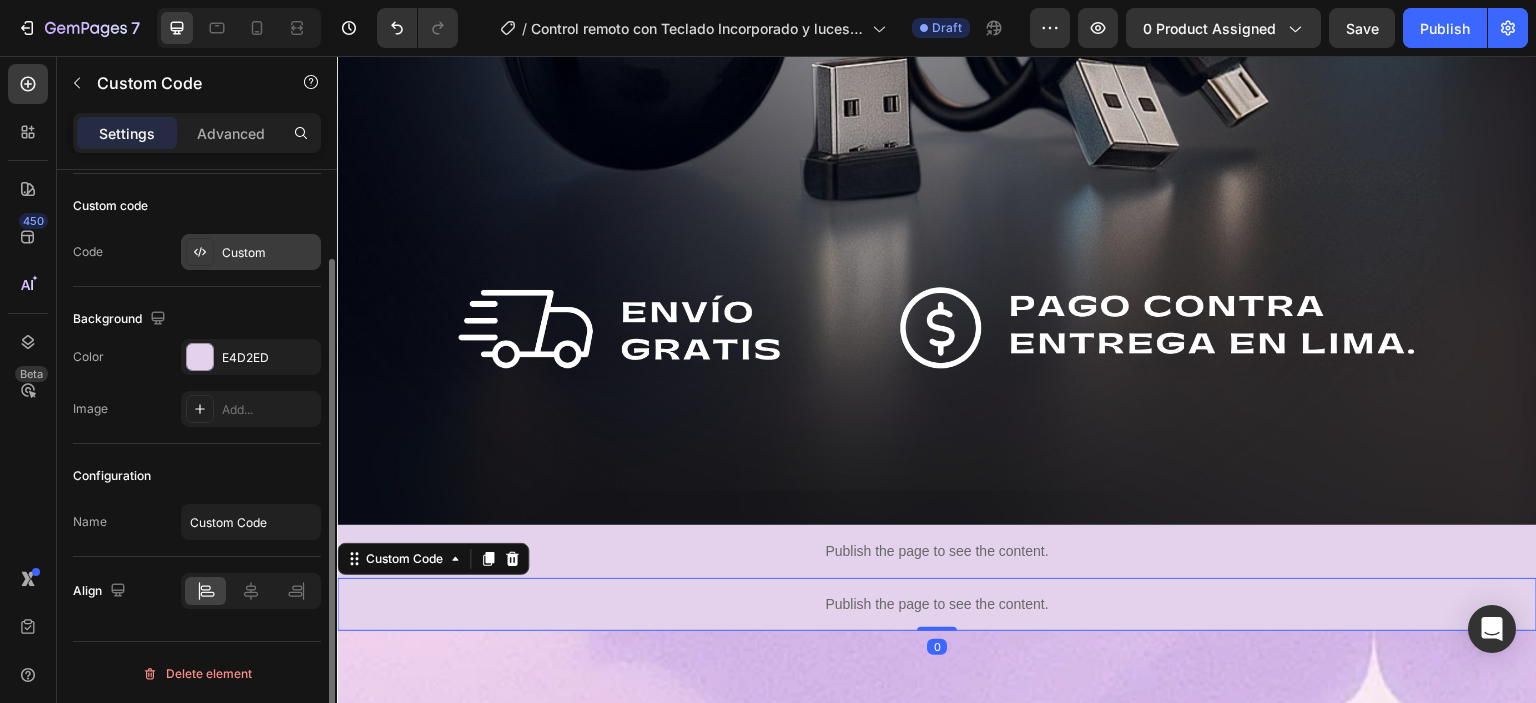 click on "Custom" at bounding box center (269, 253) 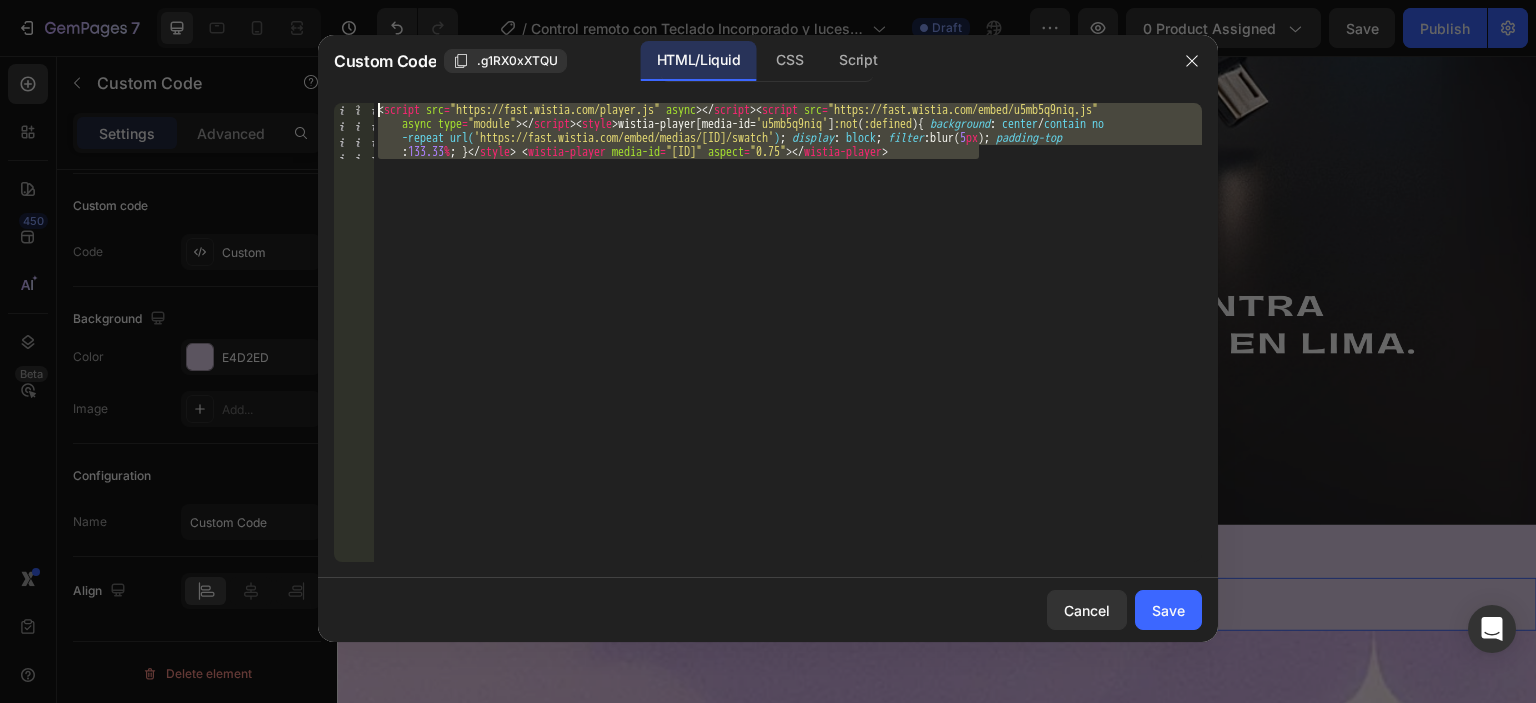 drag, startPoint x: 998, startPoint y: 156, endPoint x: 360, endPoint y: 106, distance: 639.95624 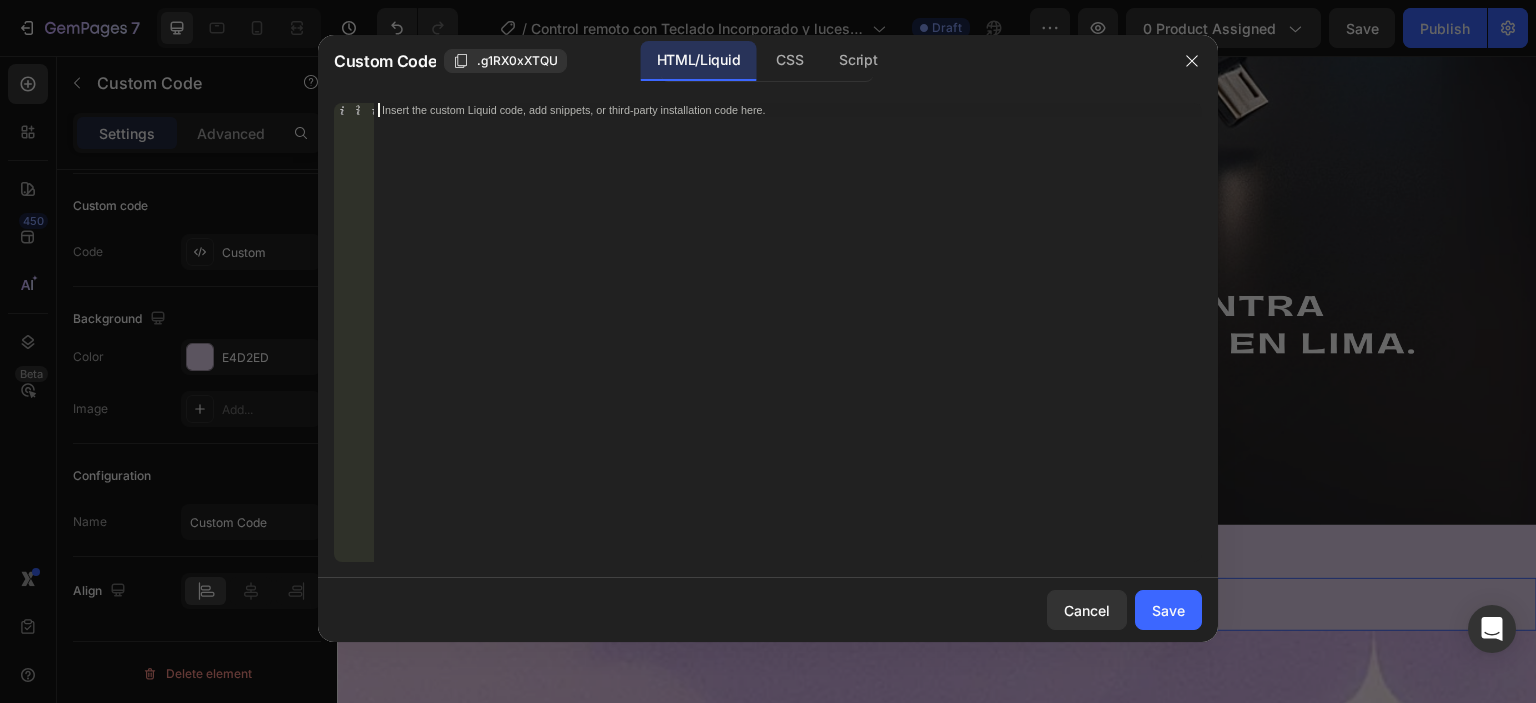 paste 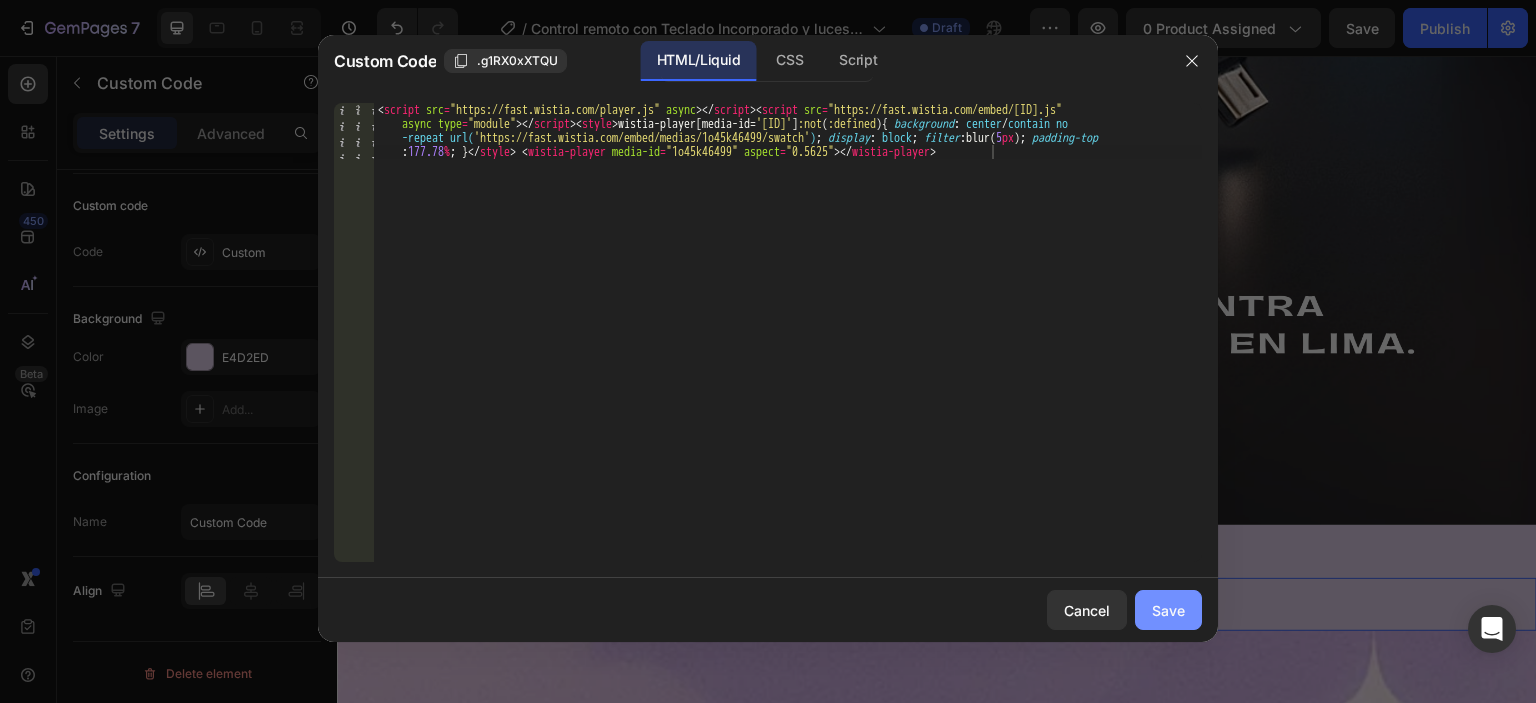 click on "Save" at bounding box center [1168, 610] 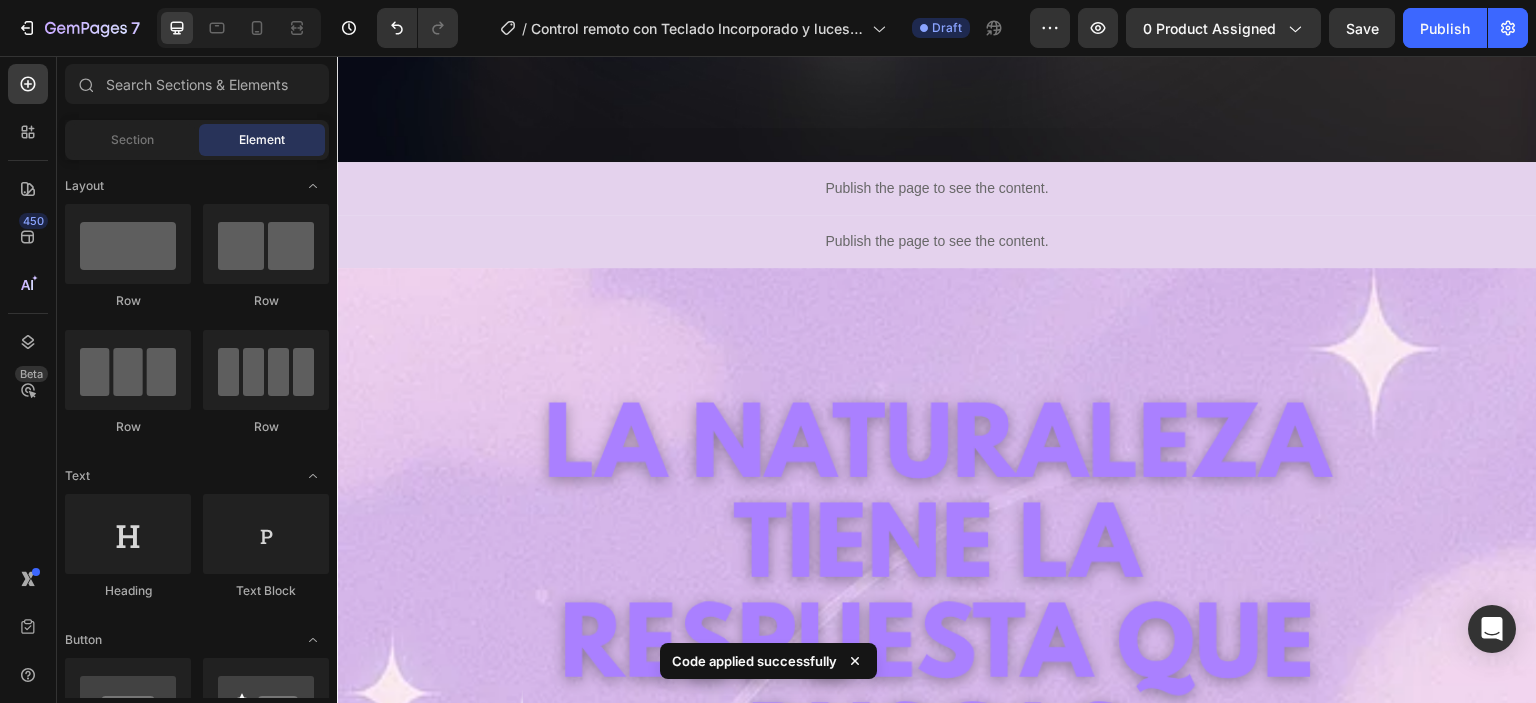 scroll, scrollTop: 1984, scrollLeft: 0, axis: vertical 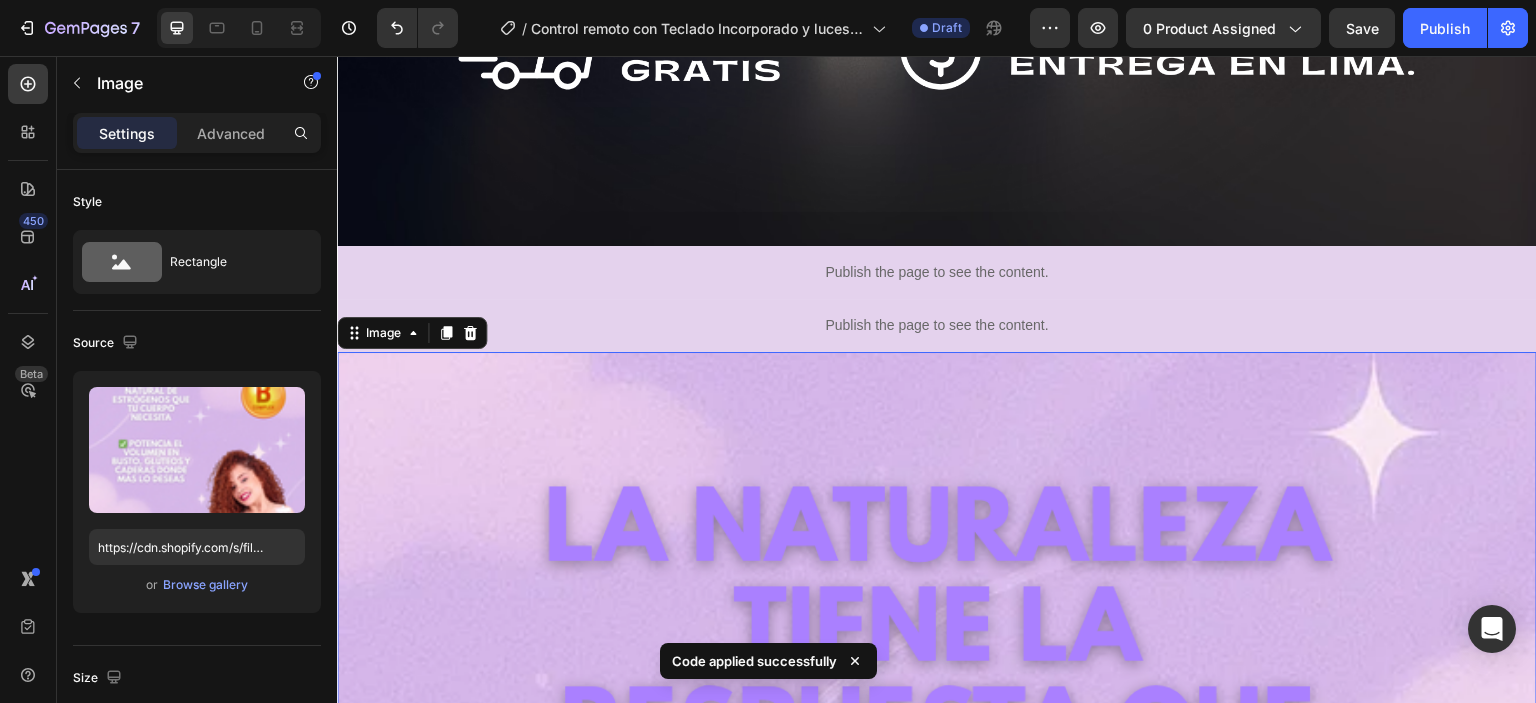 click on "Image
Publish the page to see the content.
Custom Code
Publish the page to see the content.
Custom Code Image   0 Image
Publish the page to see the content.
Custom Code Image Image Image
Publish the page to see the content.
Custom Code Image Image
Publish the page to see the content.
Custom Code Image Image
Publish the page to see the content.
Custom Code" at bounding box center [937, 8938] 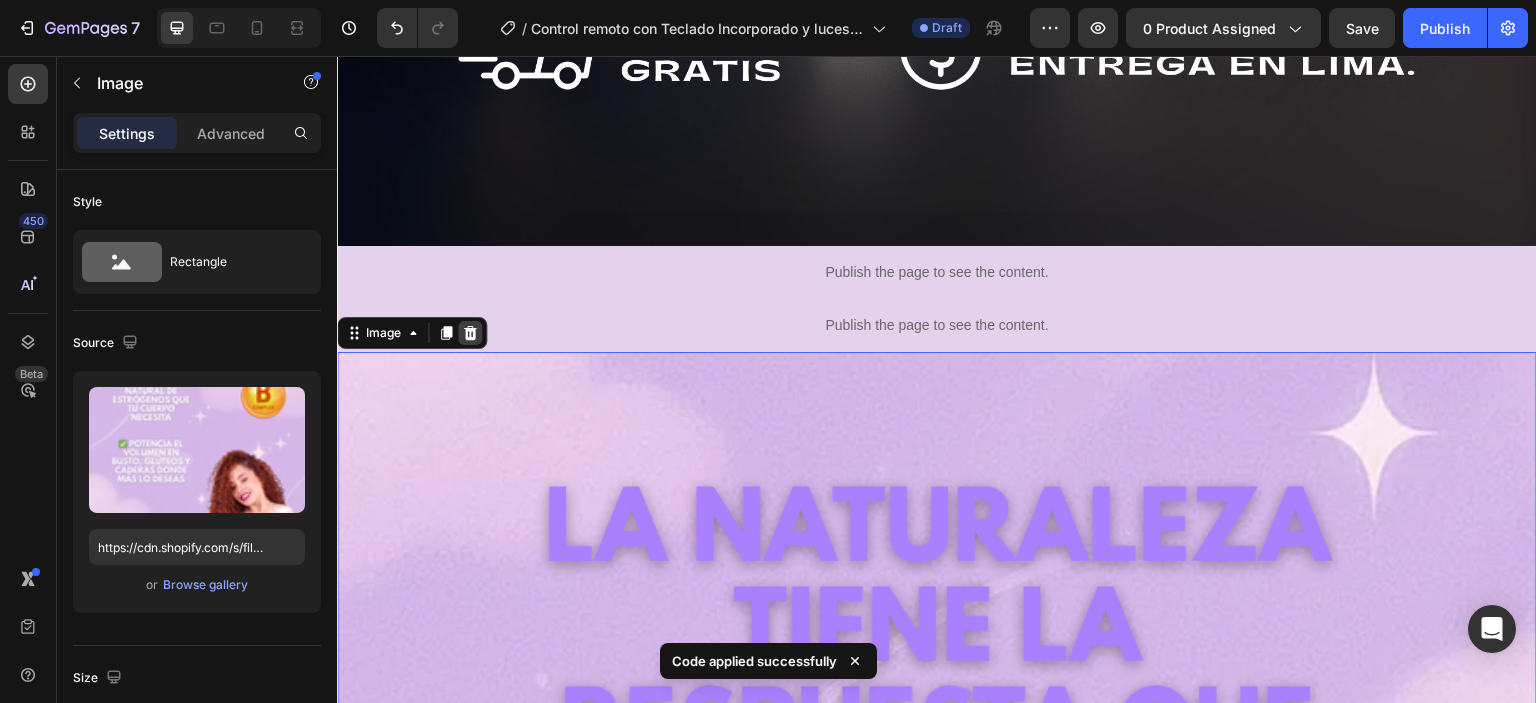 click 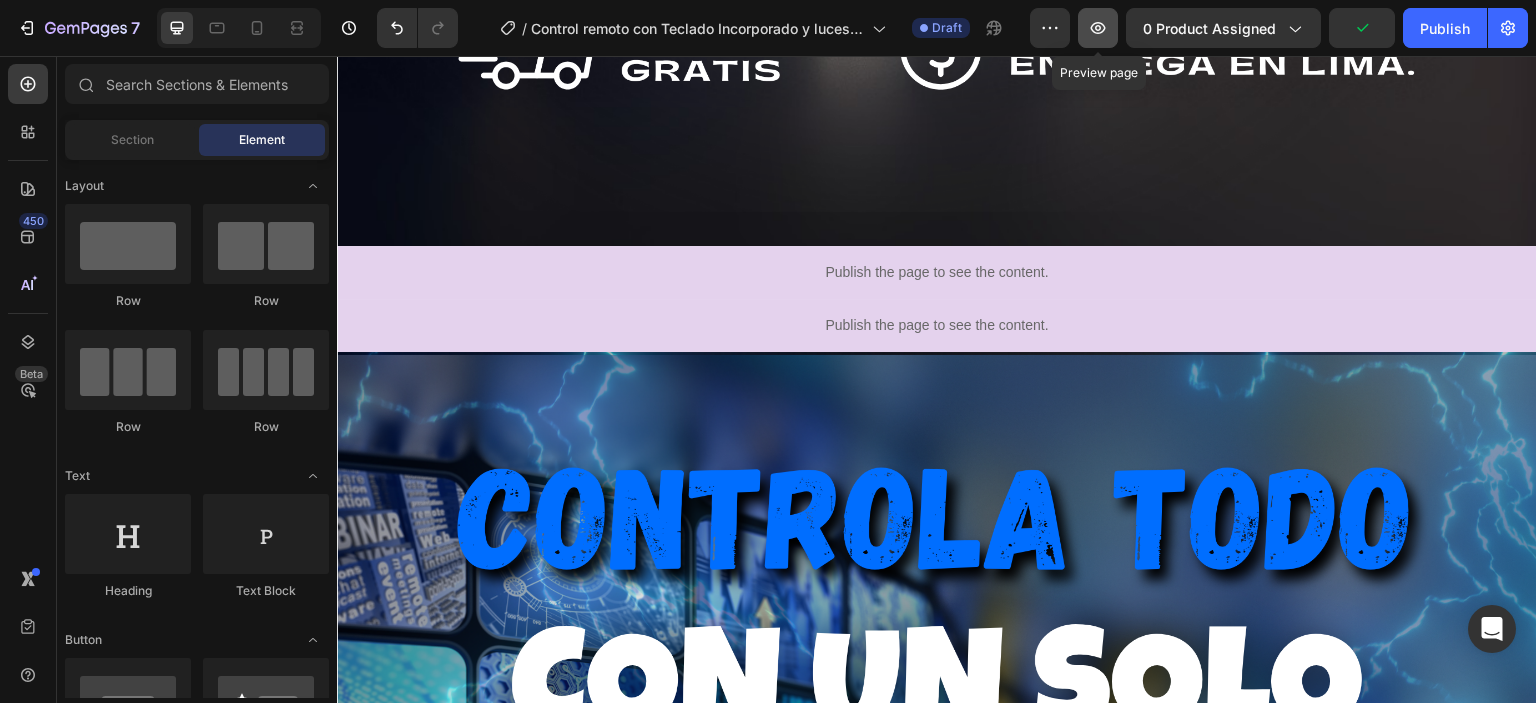 click 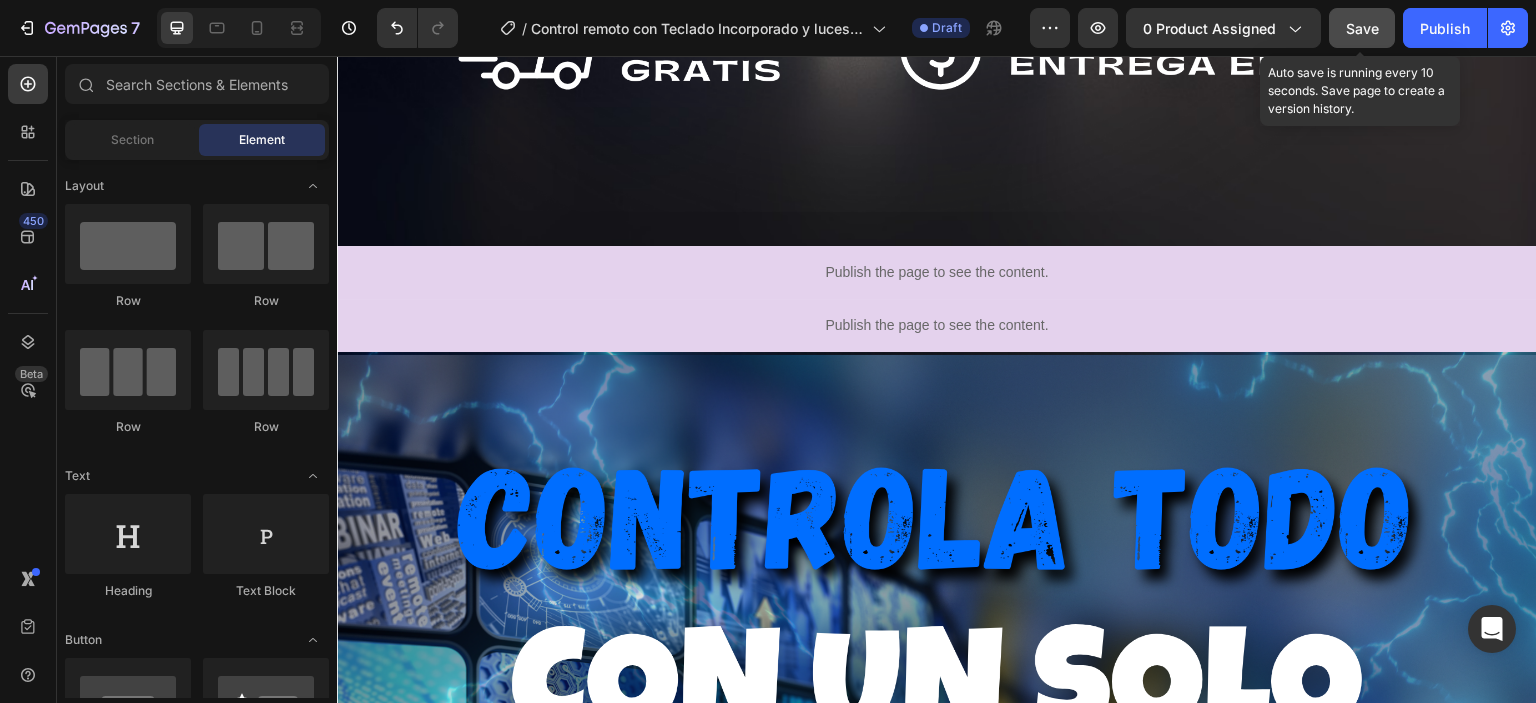 click on "Save" 